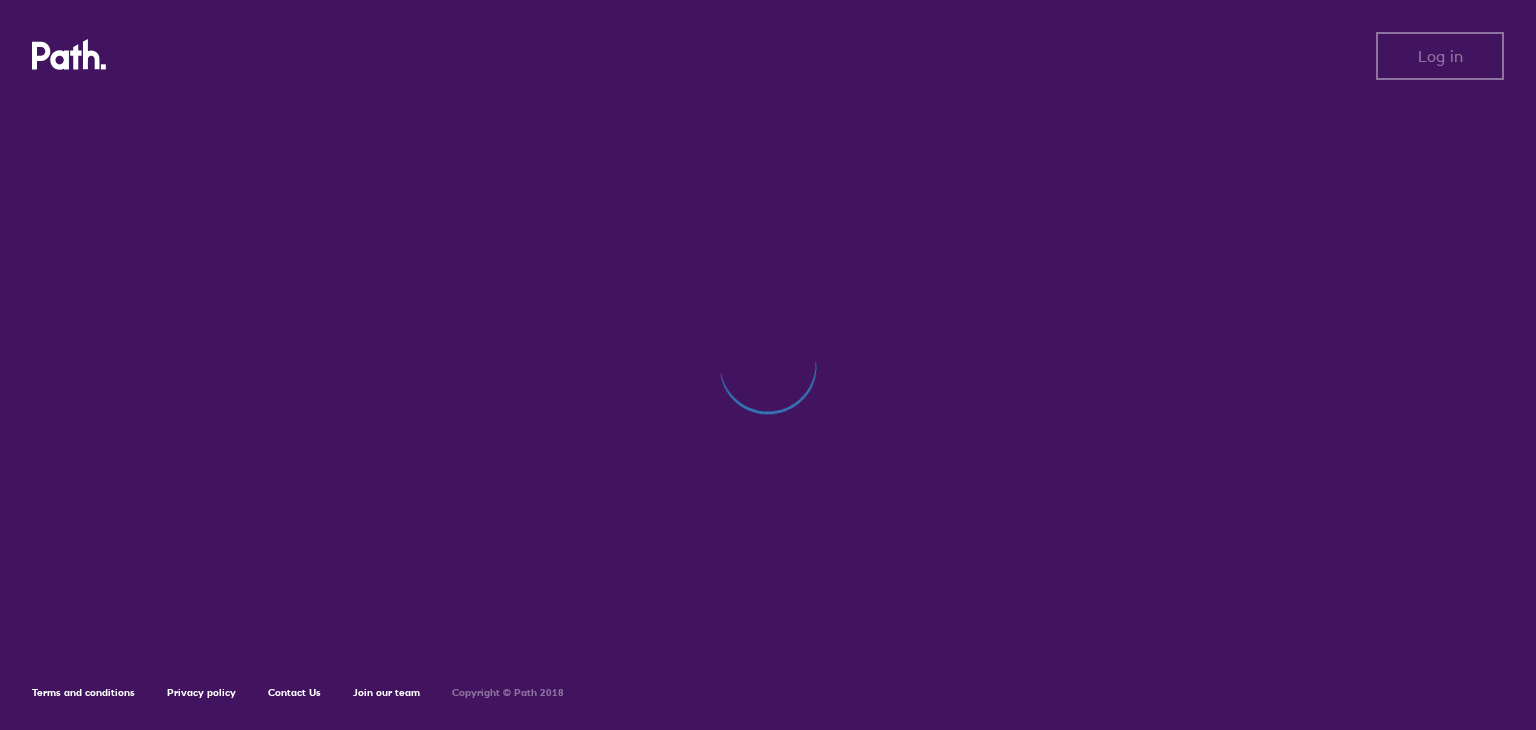 scroll, scrollTop: 0, scrollLeft: 0, axis: both 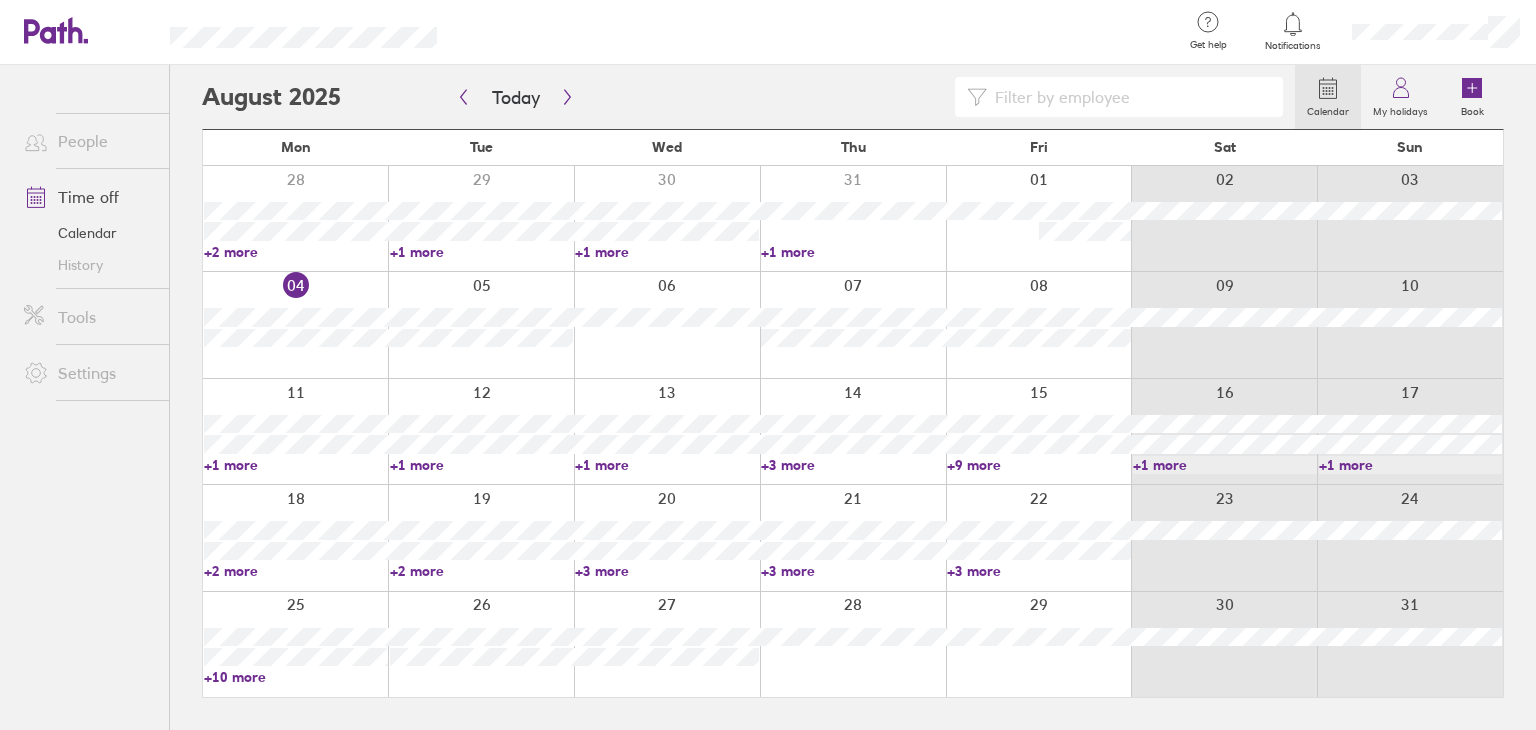 click on "Calendar" at bounding box center [88, 233] 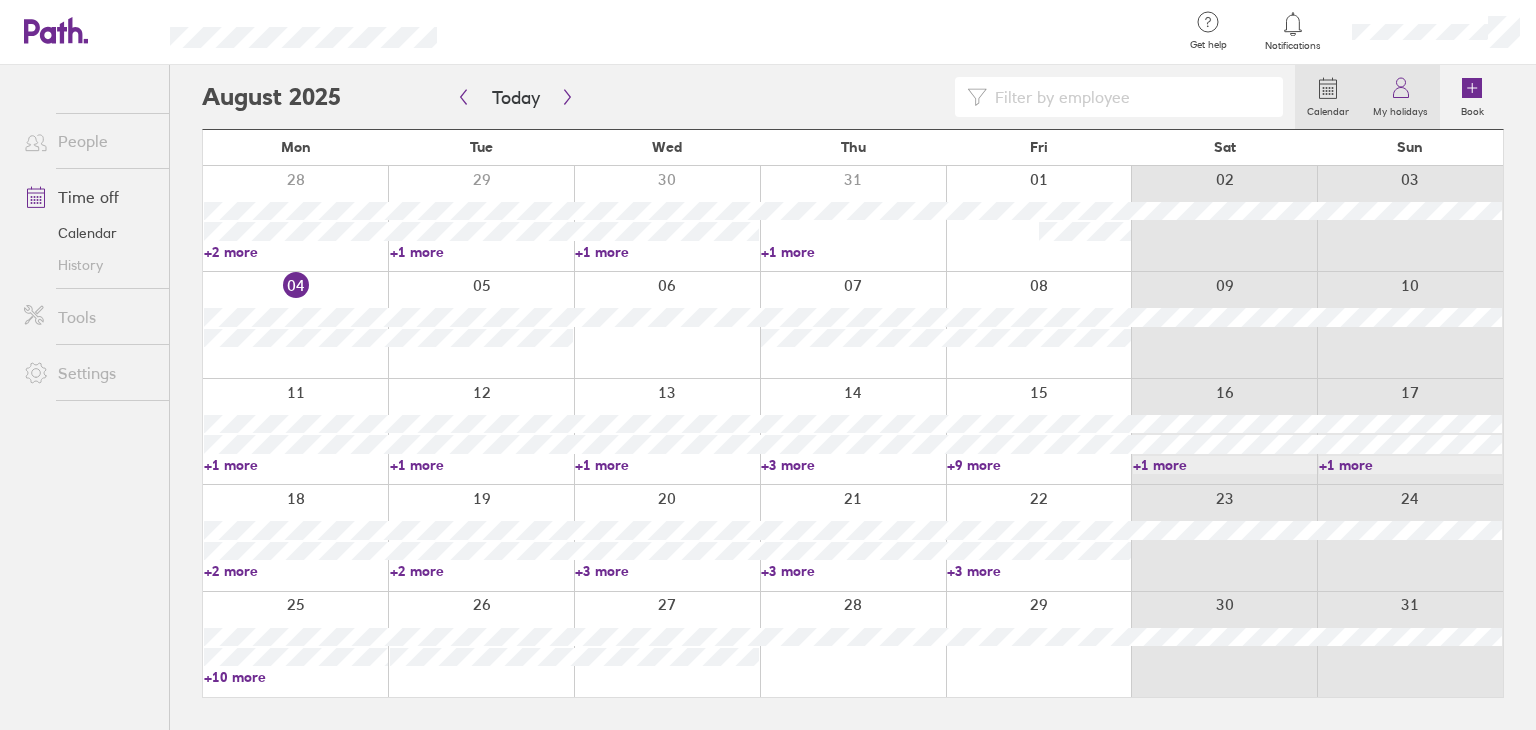 click on "My holidays" at bounding box center [1400, 109] 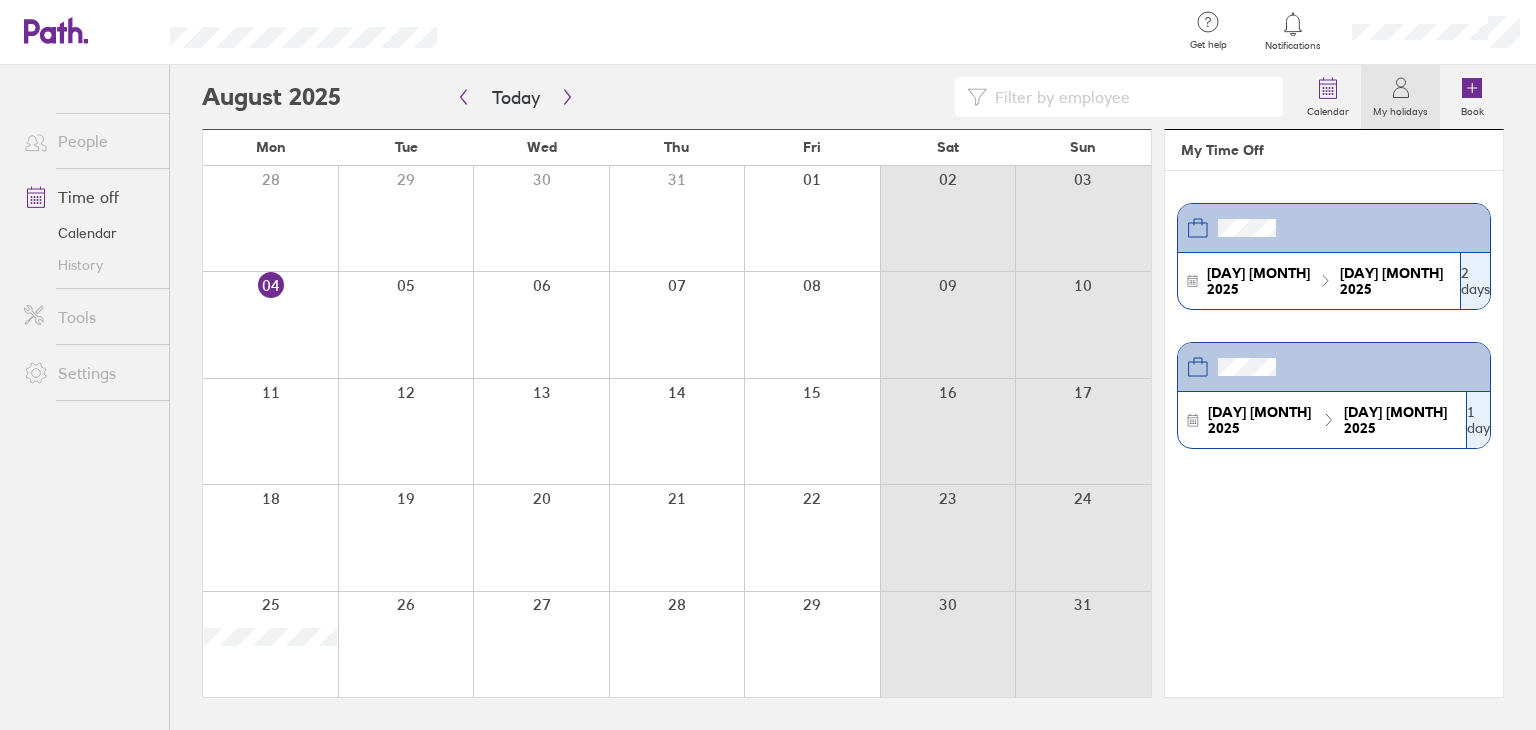 click on "People" at bounding box center [88, 141] 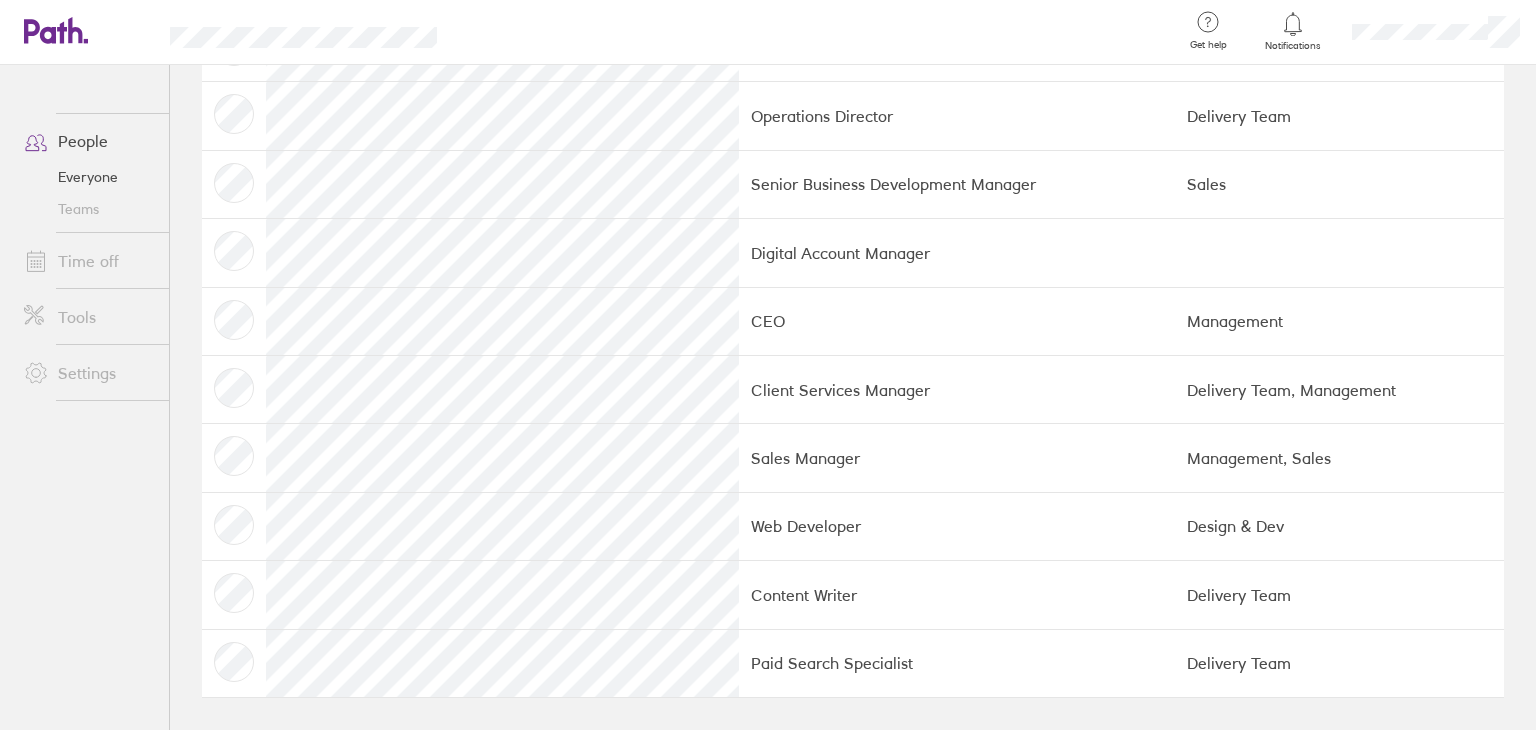 scroll, scrollTop: 0, scrollLeft: 0, axis: both 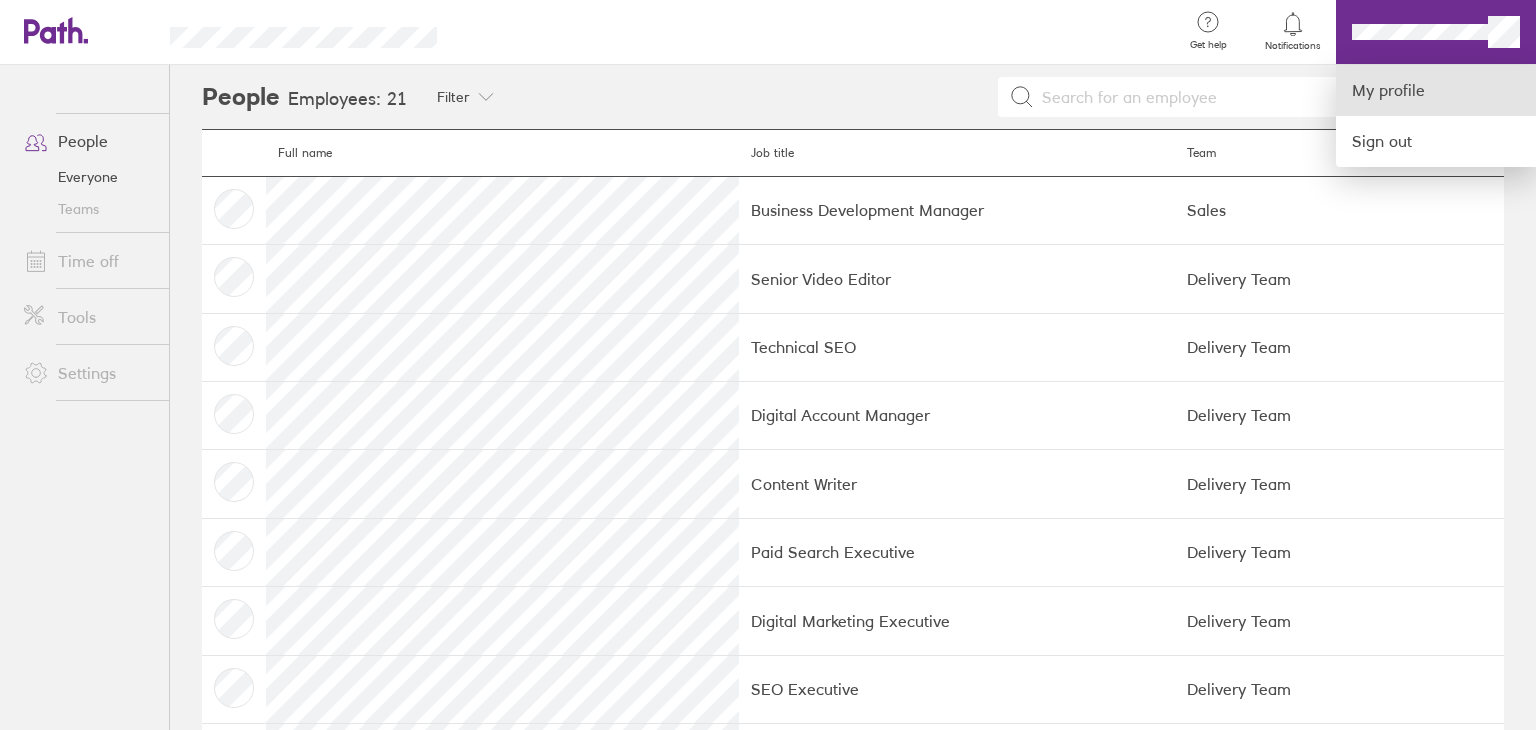 click on "My profile" at bounding box center (1436, 90) 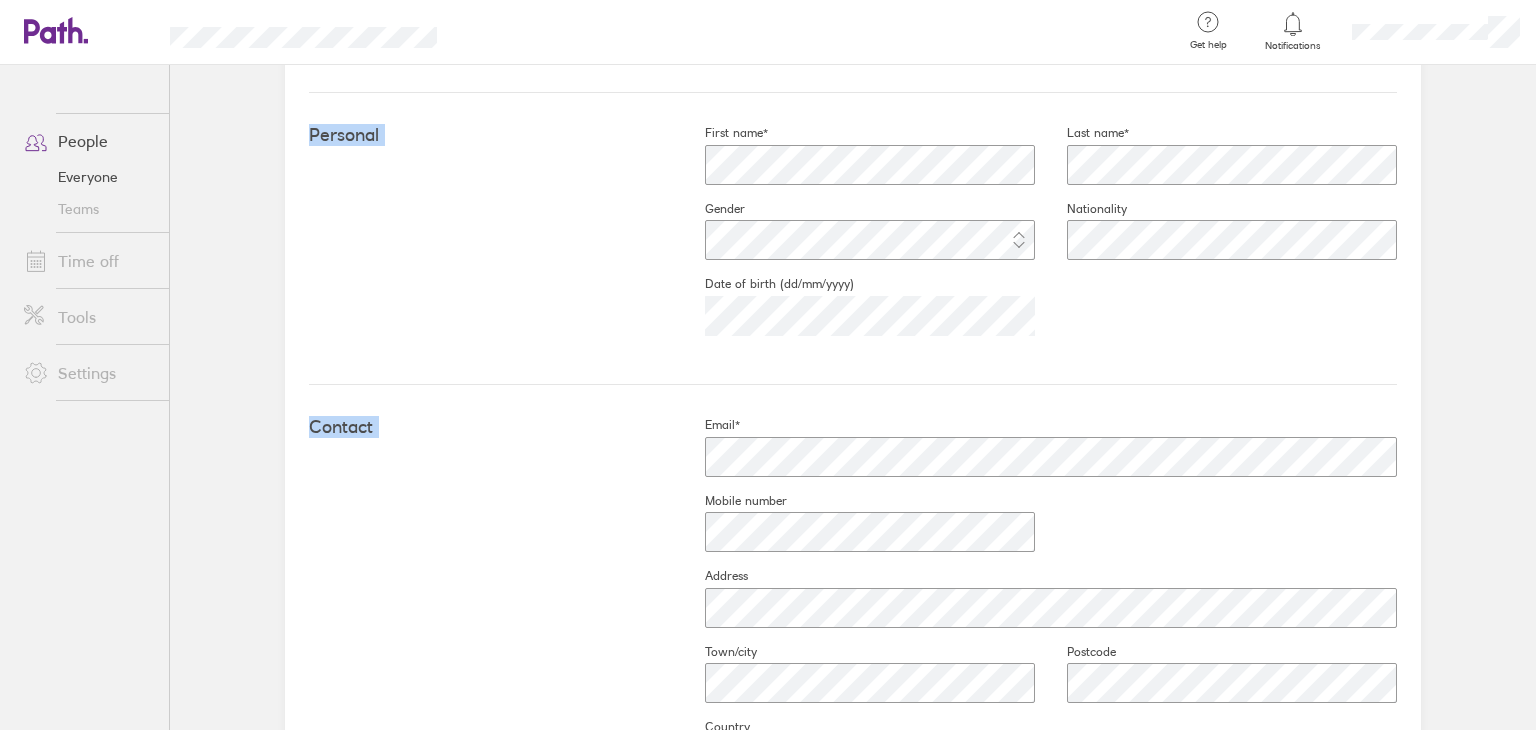 scroll, scrollTop: 553, scrollLeft: 0, axis: vertical 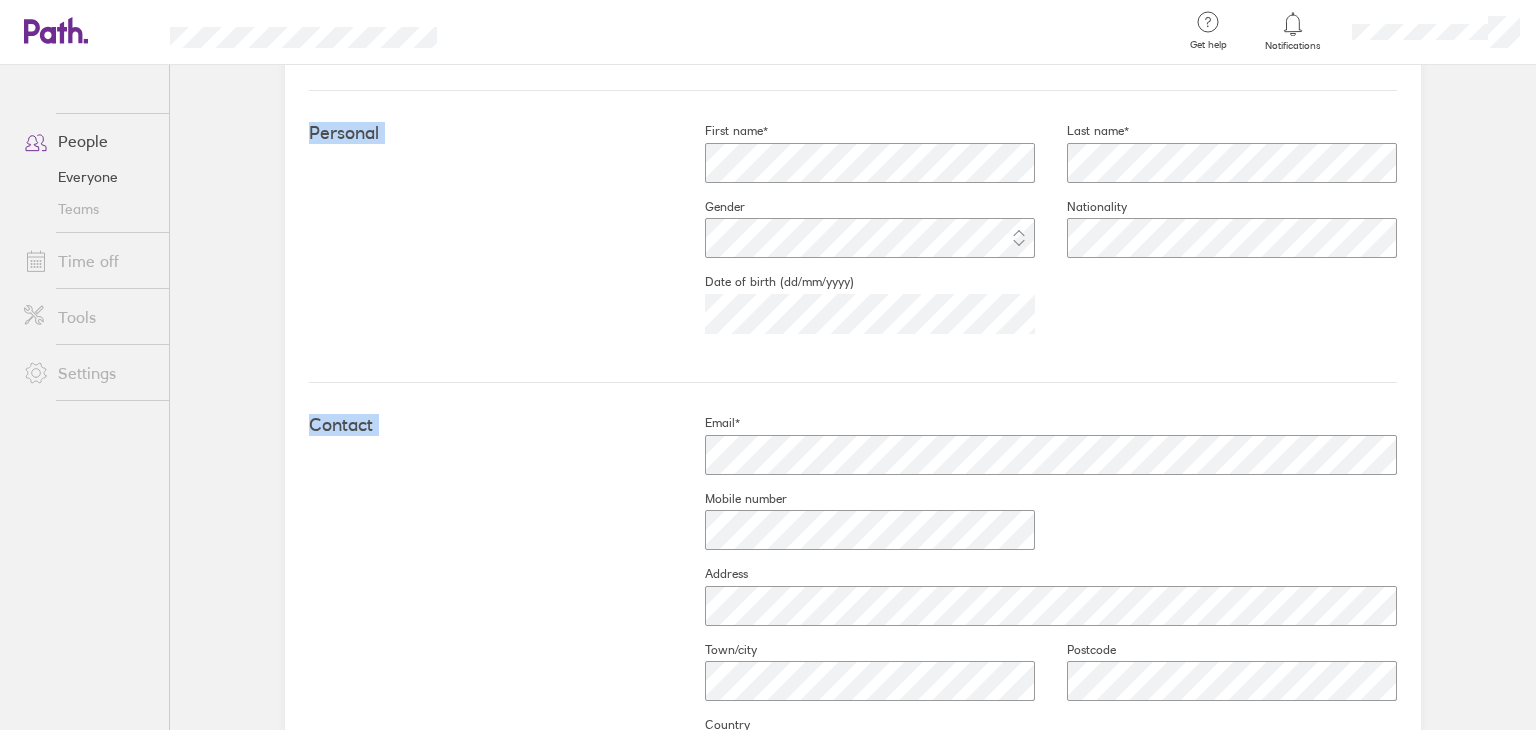 drag, startPoint x: 1535, startPoint y: 176, endPoint x: 1535, endPoint y: 397, distance: 221 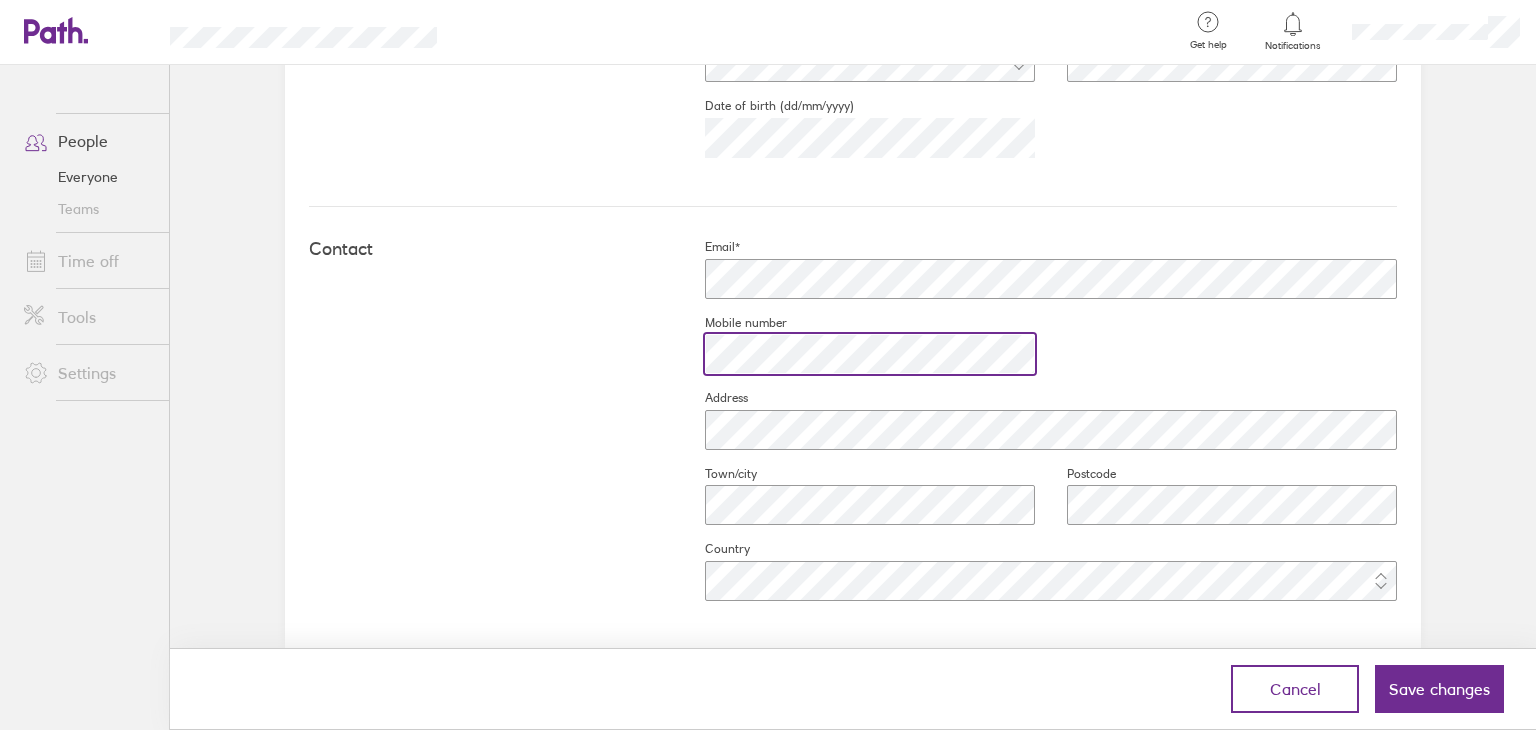 scroll, scrollTop: 771, scrollLeft: 0, axis: vertical 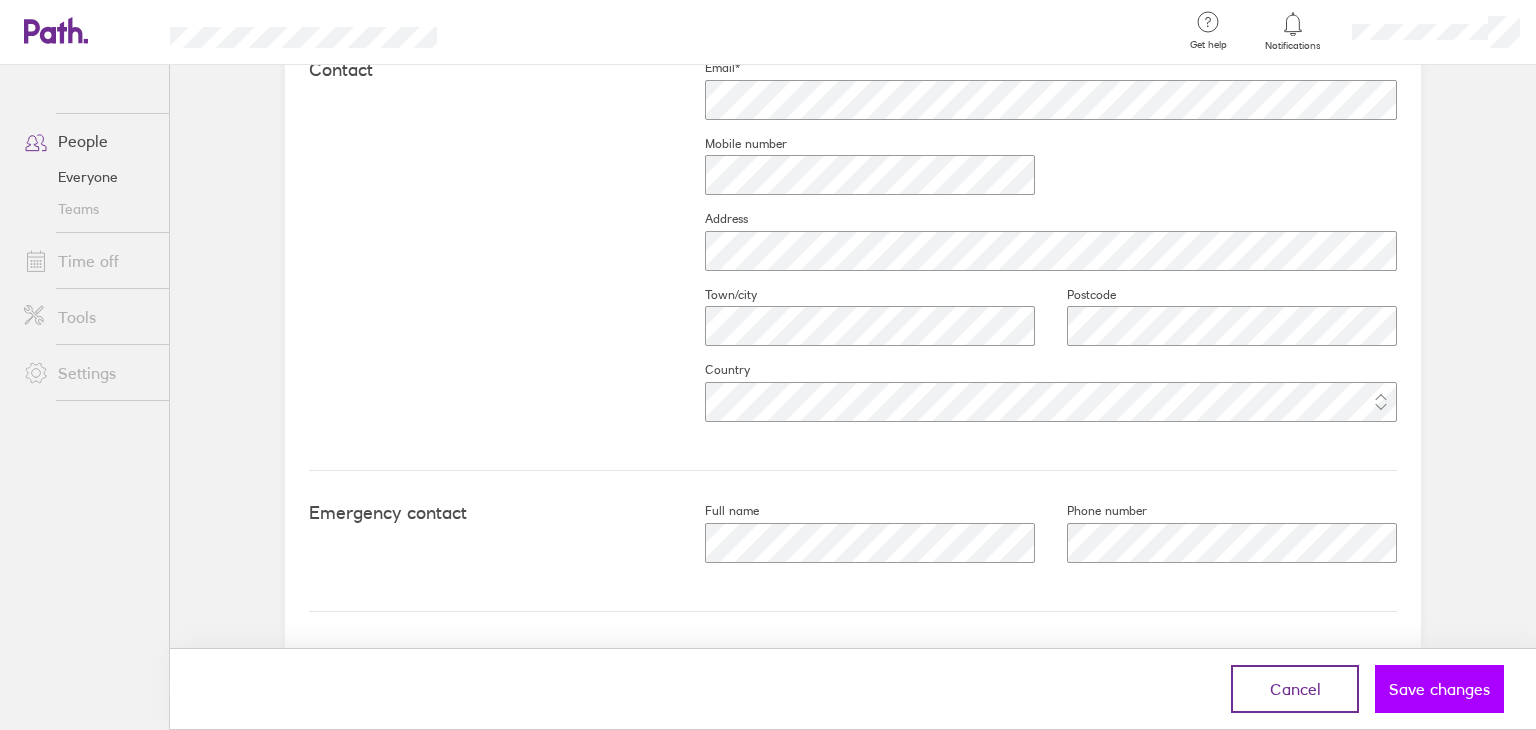 click on "Save changes" at bounding box center (1439, 689) 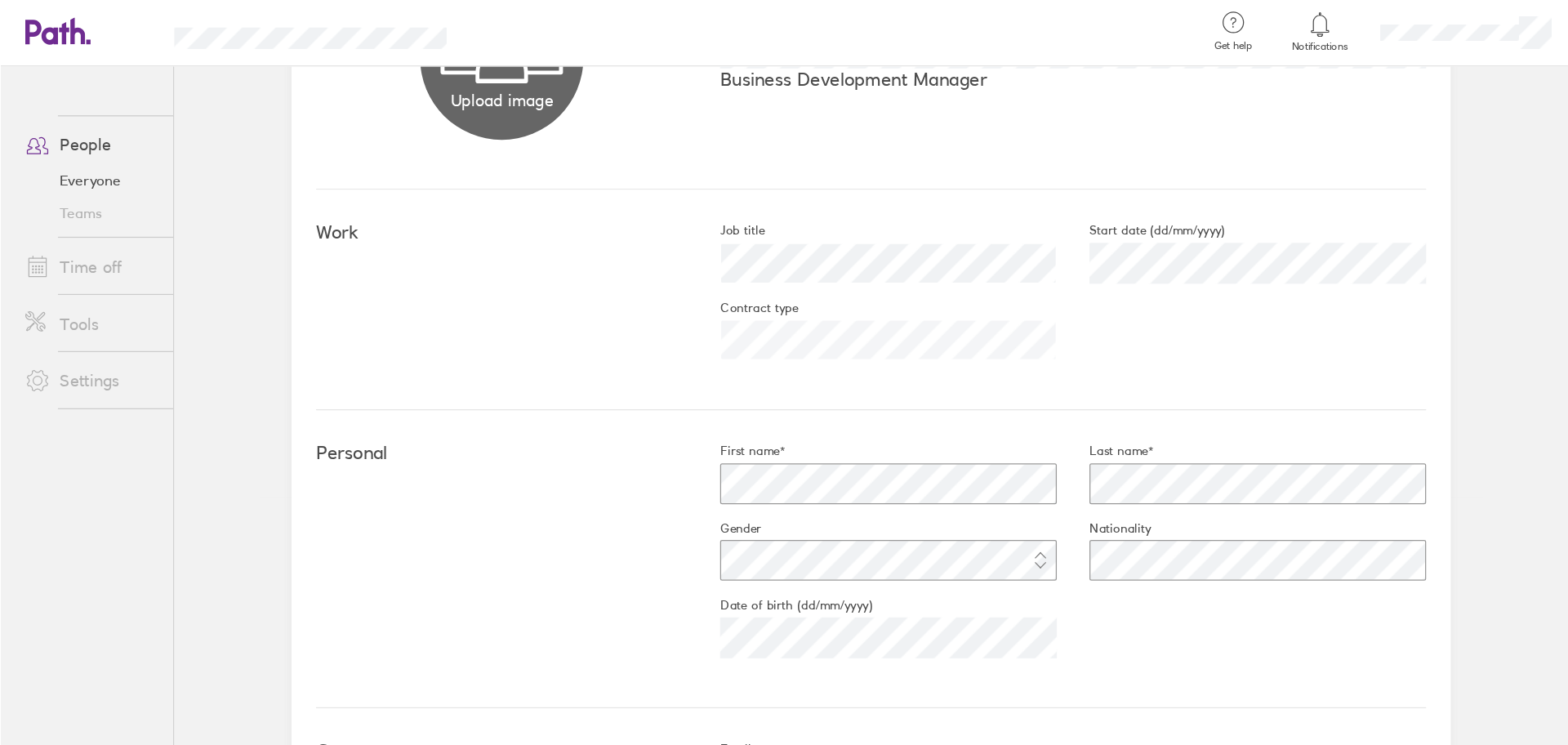 scroll, scrollTop: 0, scrollLeft: 0, axis: both 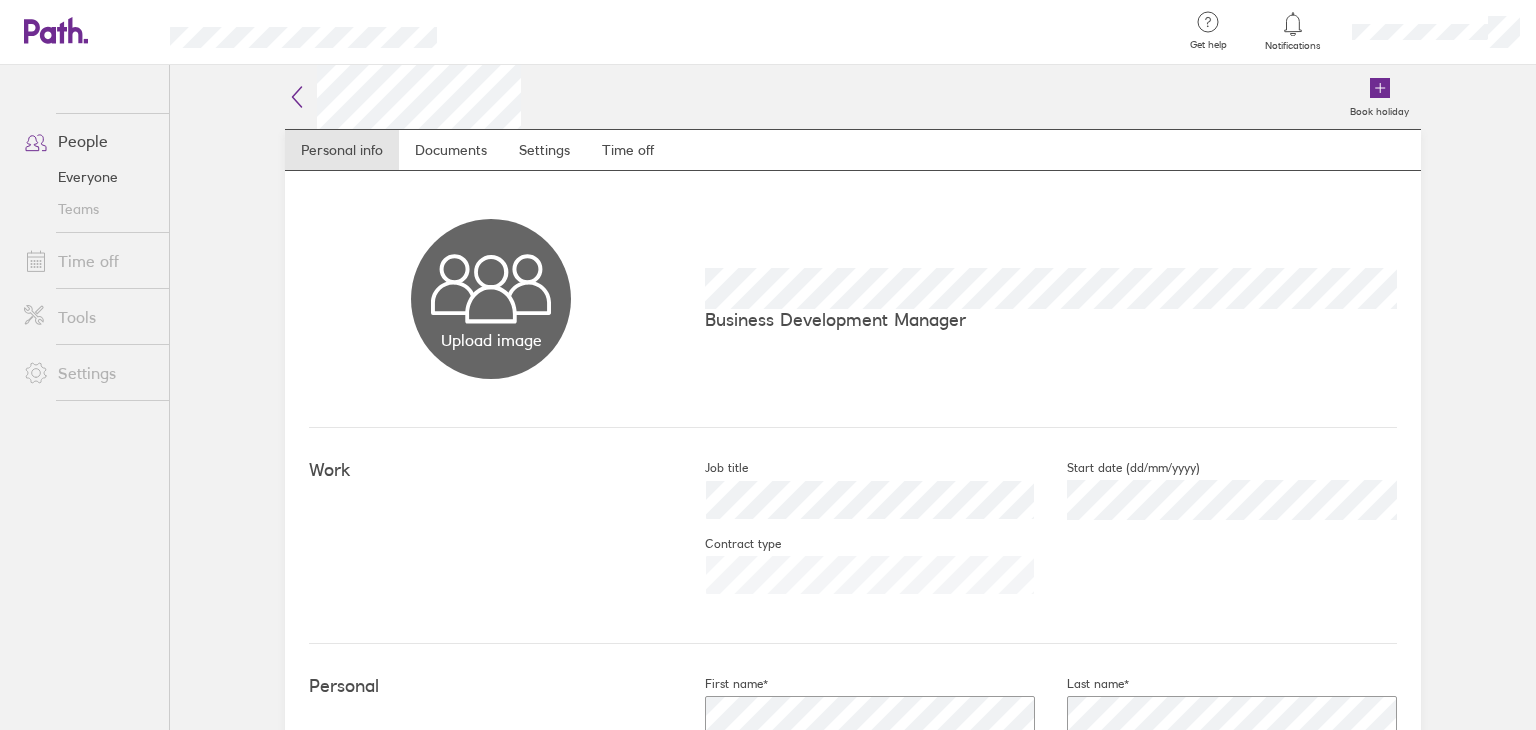 click on "Settings" at bounding box center [88, 373] 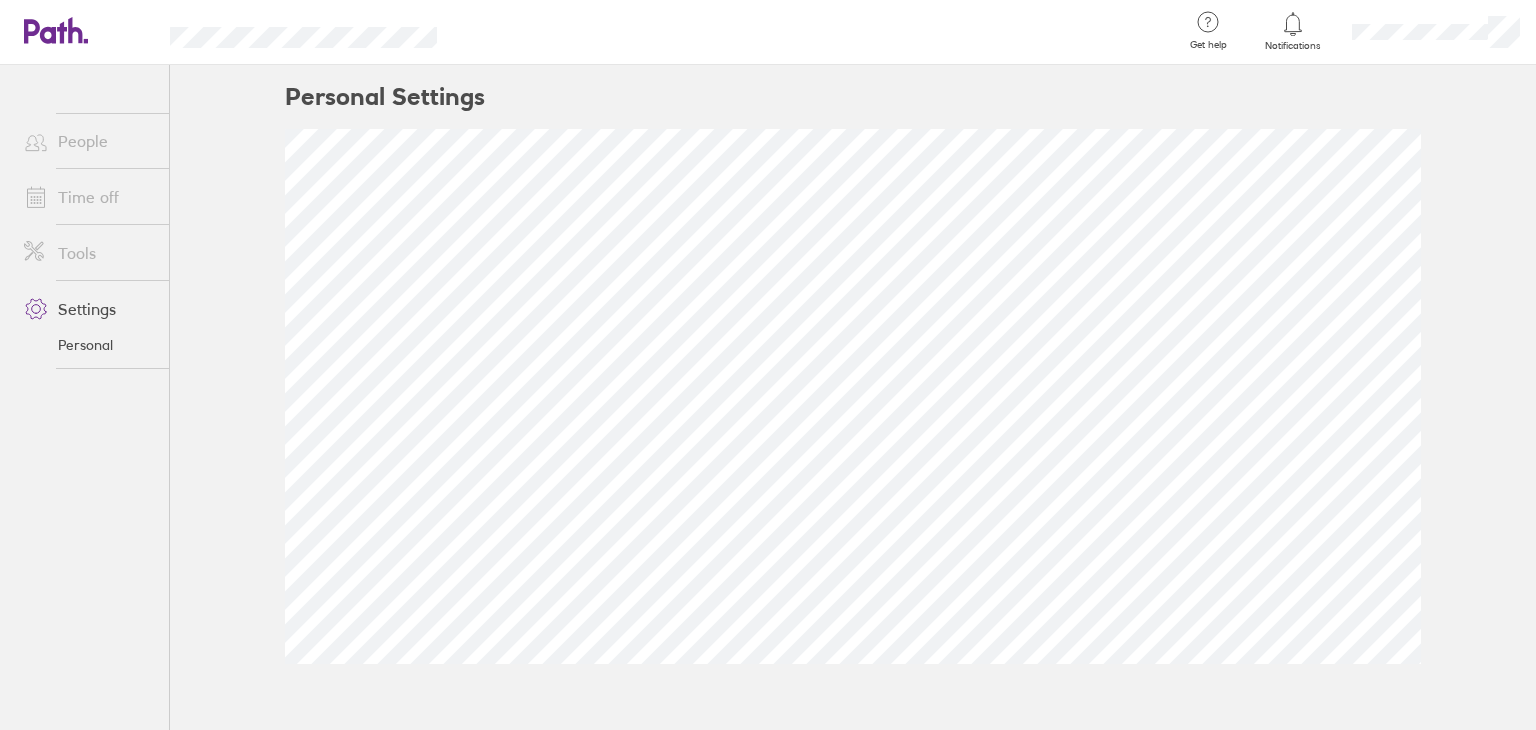 click on "Personal" at bounding box center [88, 345] 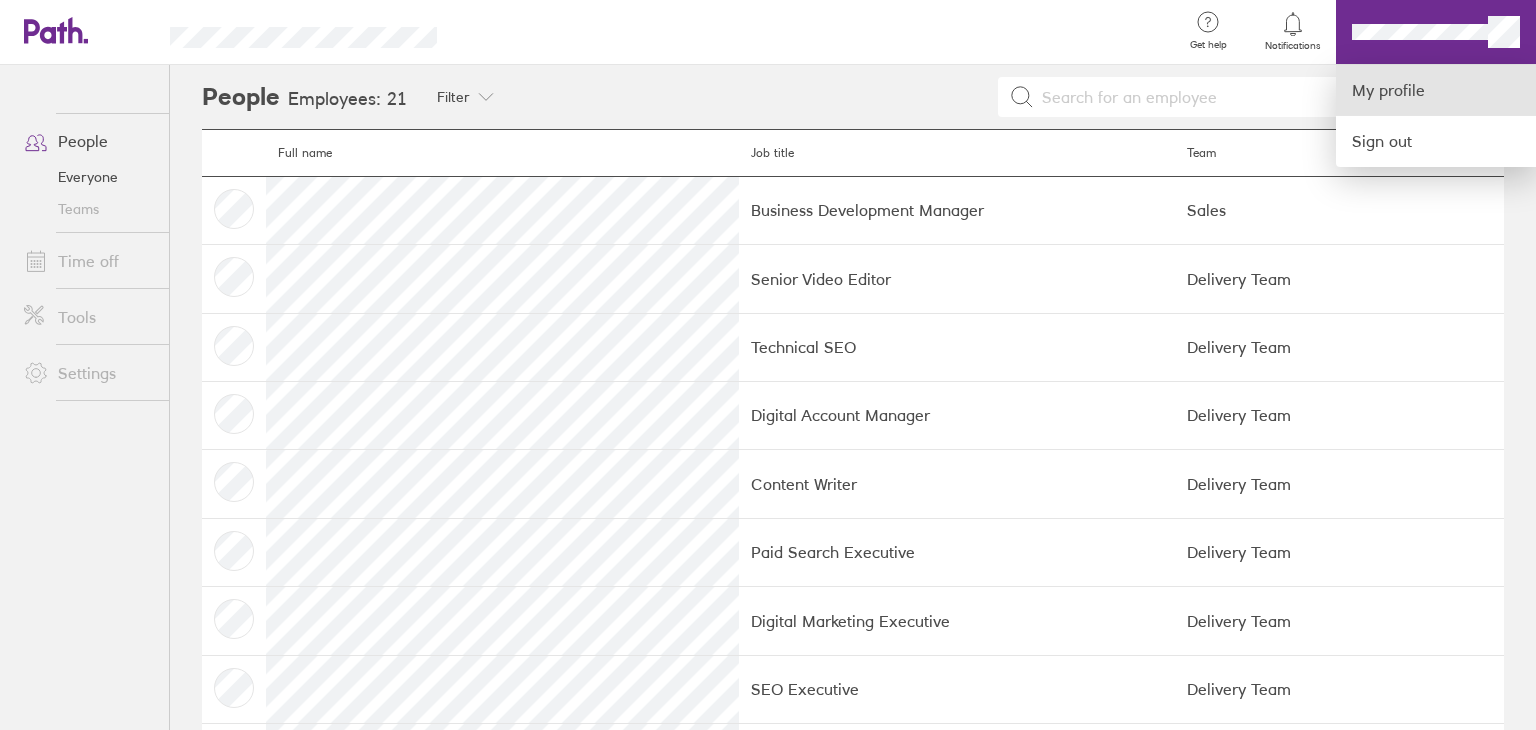 click on "My profile" at bounding box center [1436, 90] 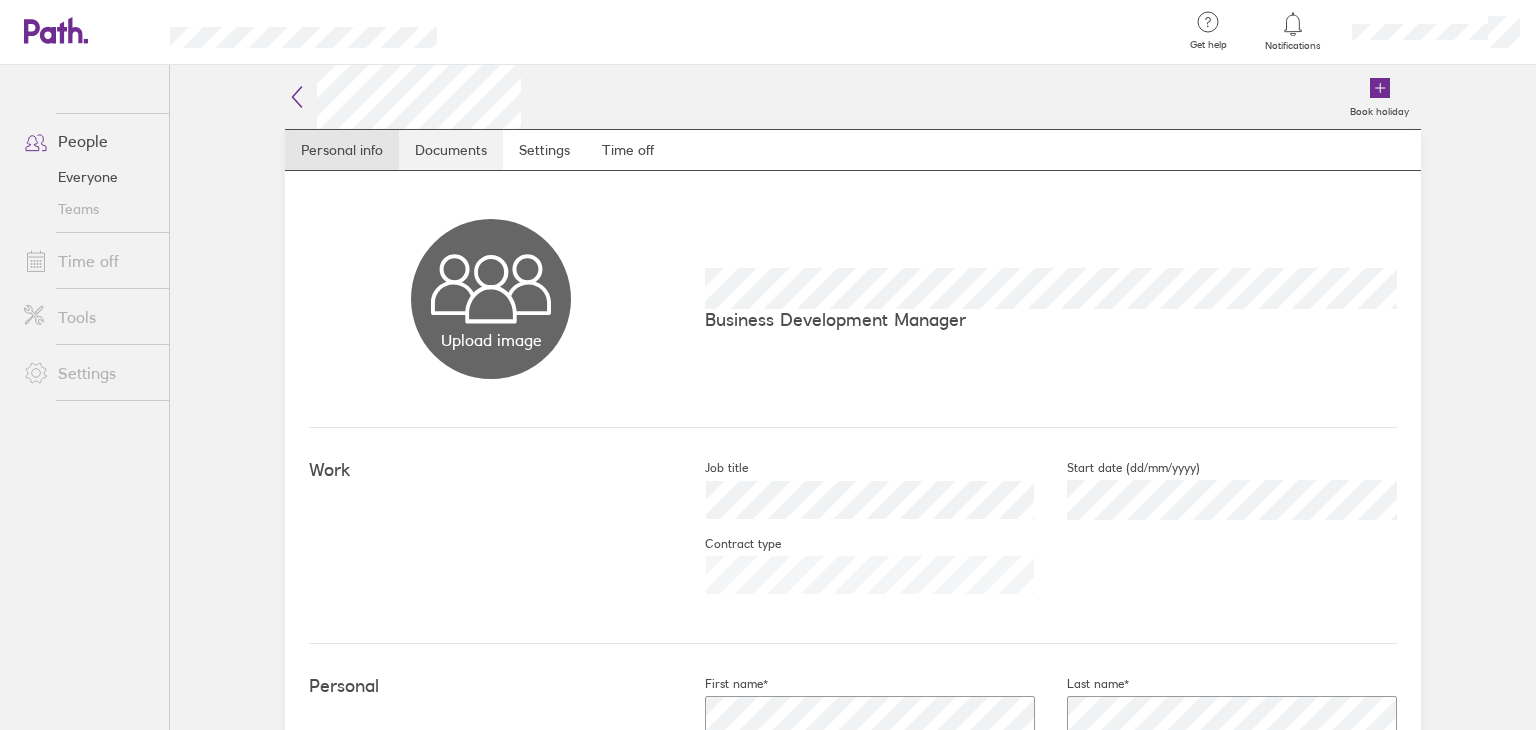 click on "Documents" at bounding box center (451, 150) 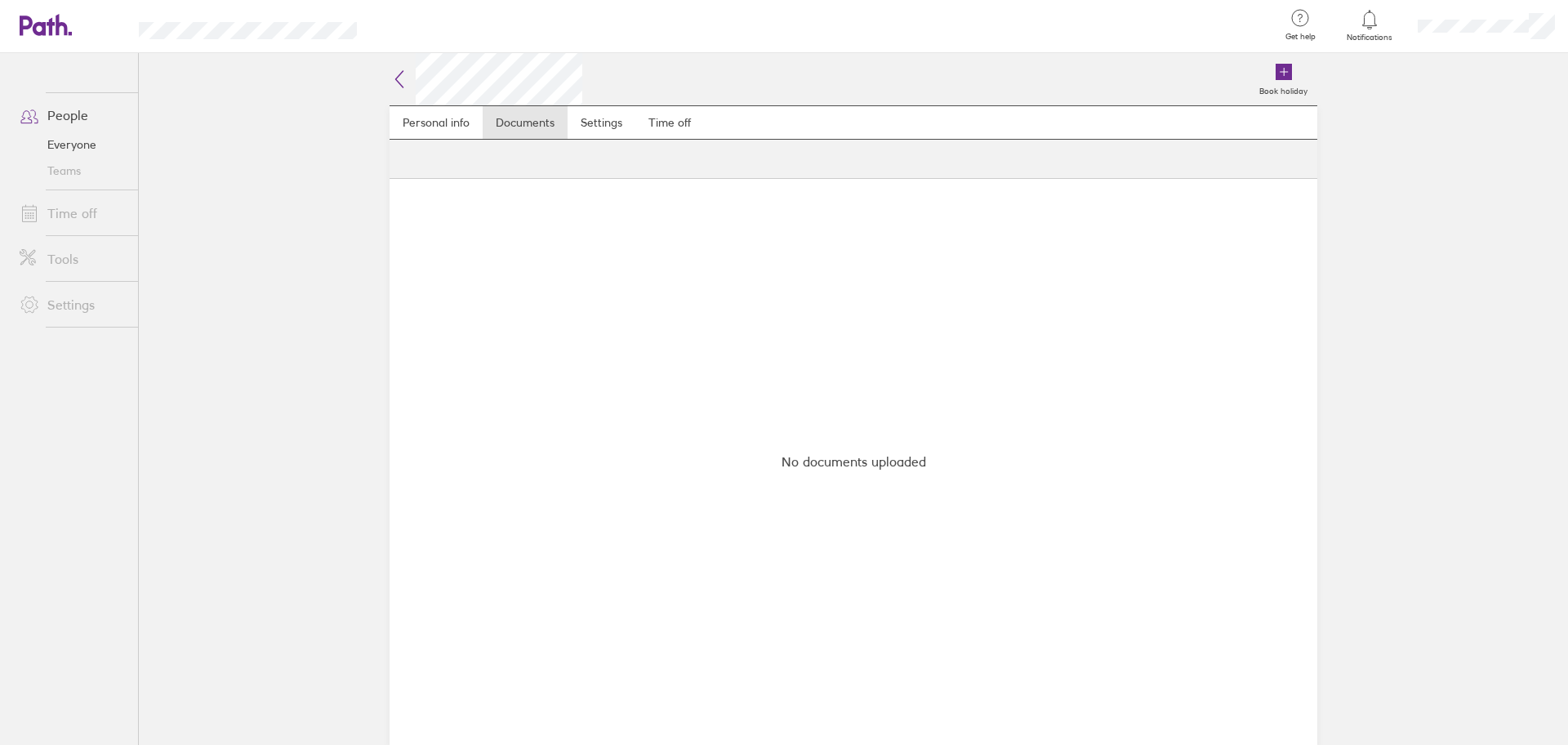 click on "Book holiday Personal info Documents Settings Time off No documents uploaded" at bounding box center [853, 399] 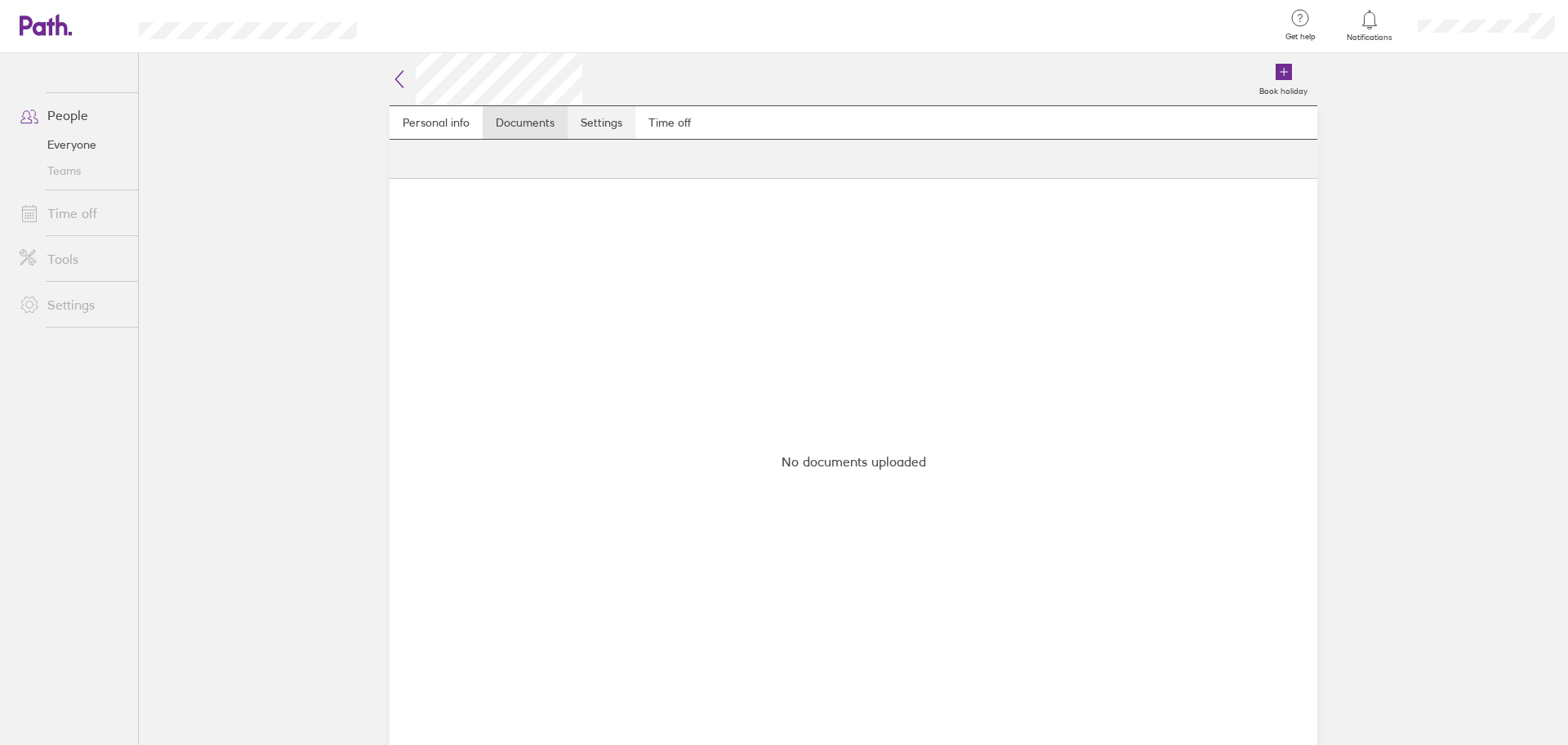 click on "Settings" at bounding box center [601, 123] 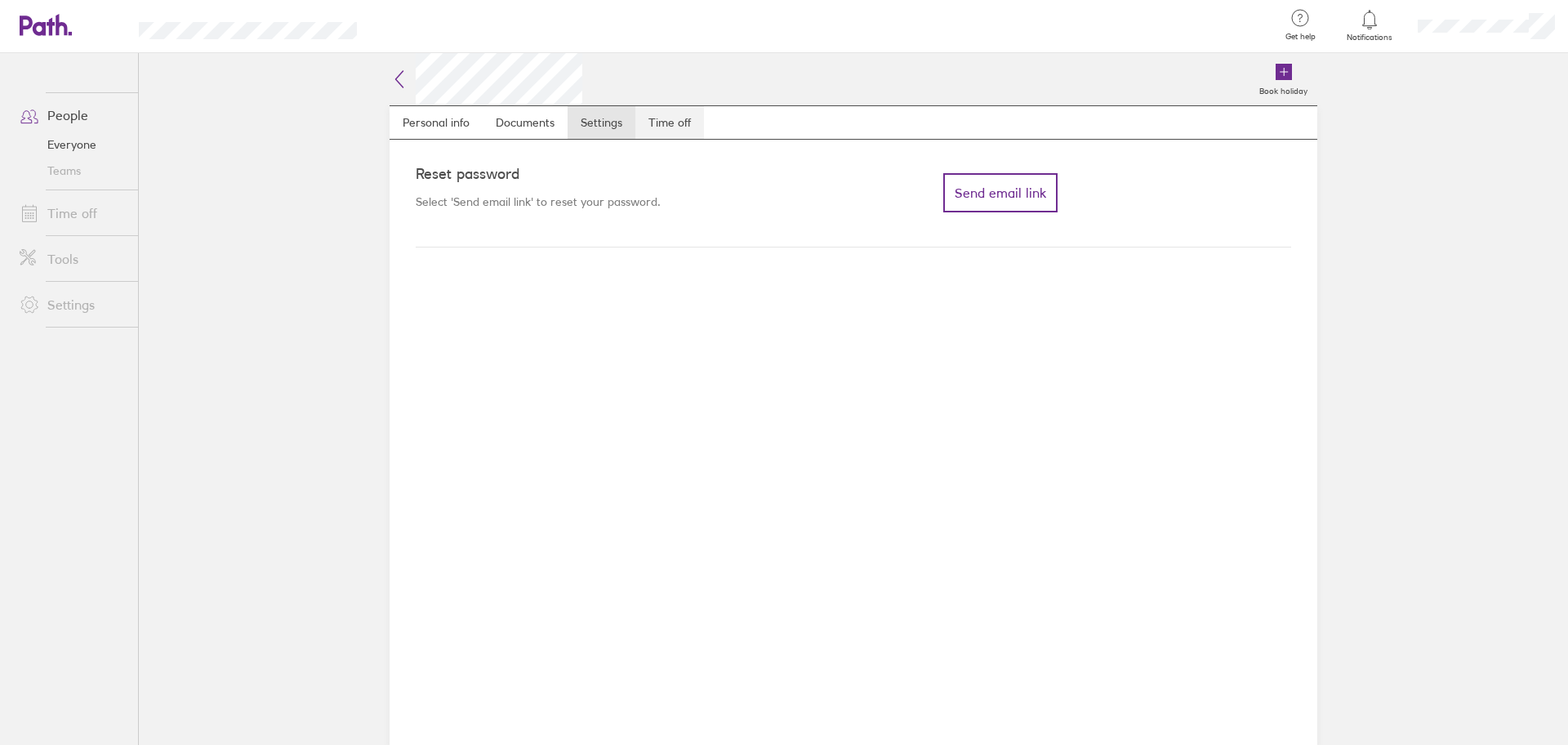 click on "Time off" at bounding box center (670, 123) 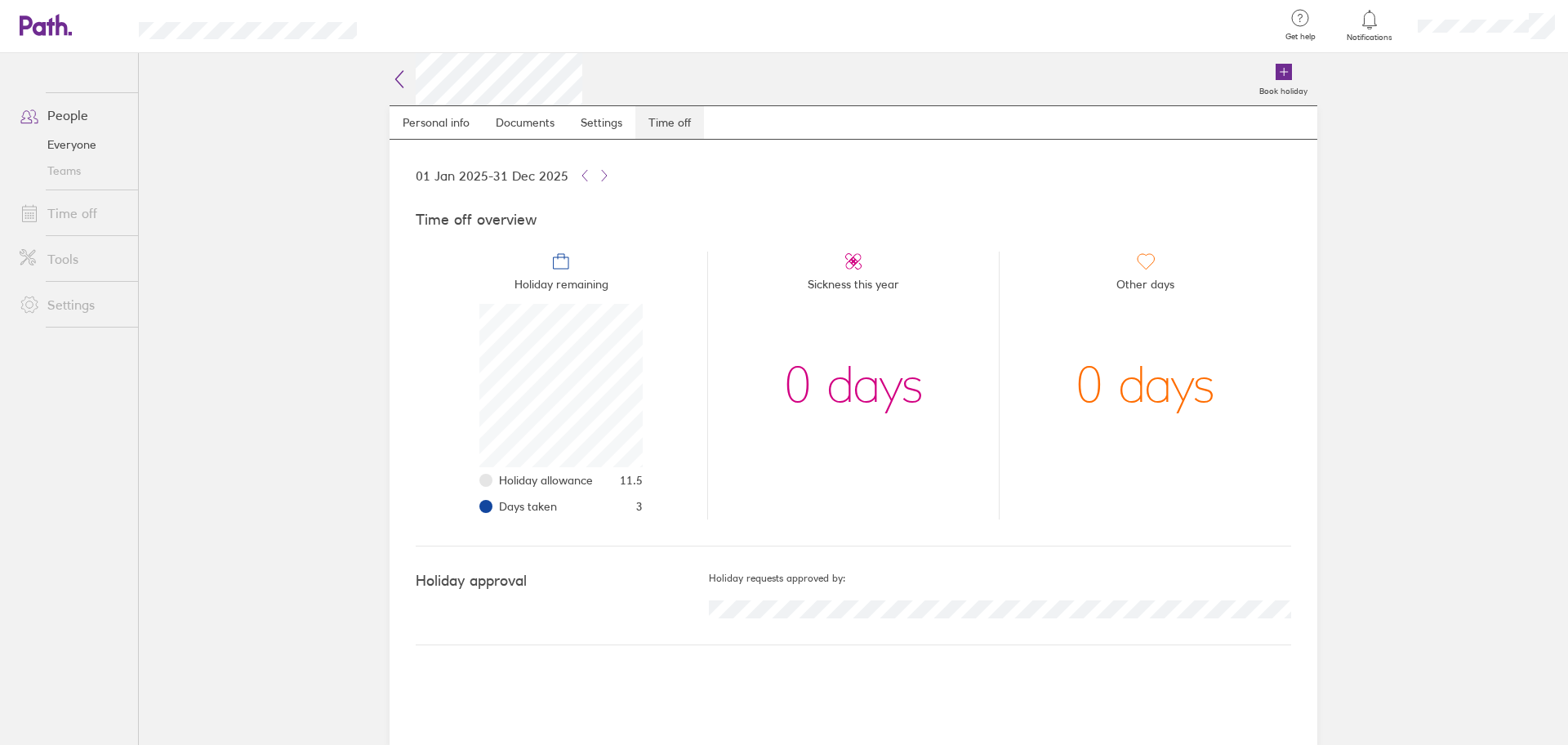 scroll, scrollTop: 816723, scrollLeft: 816503, axis: both 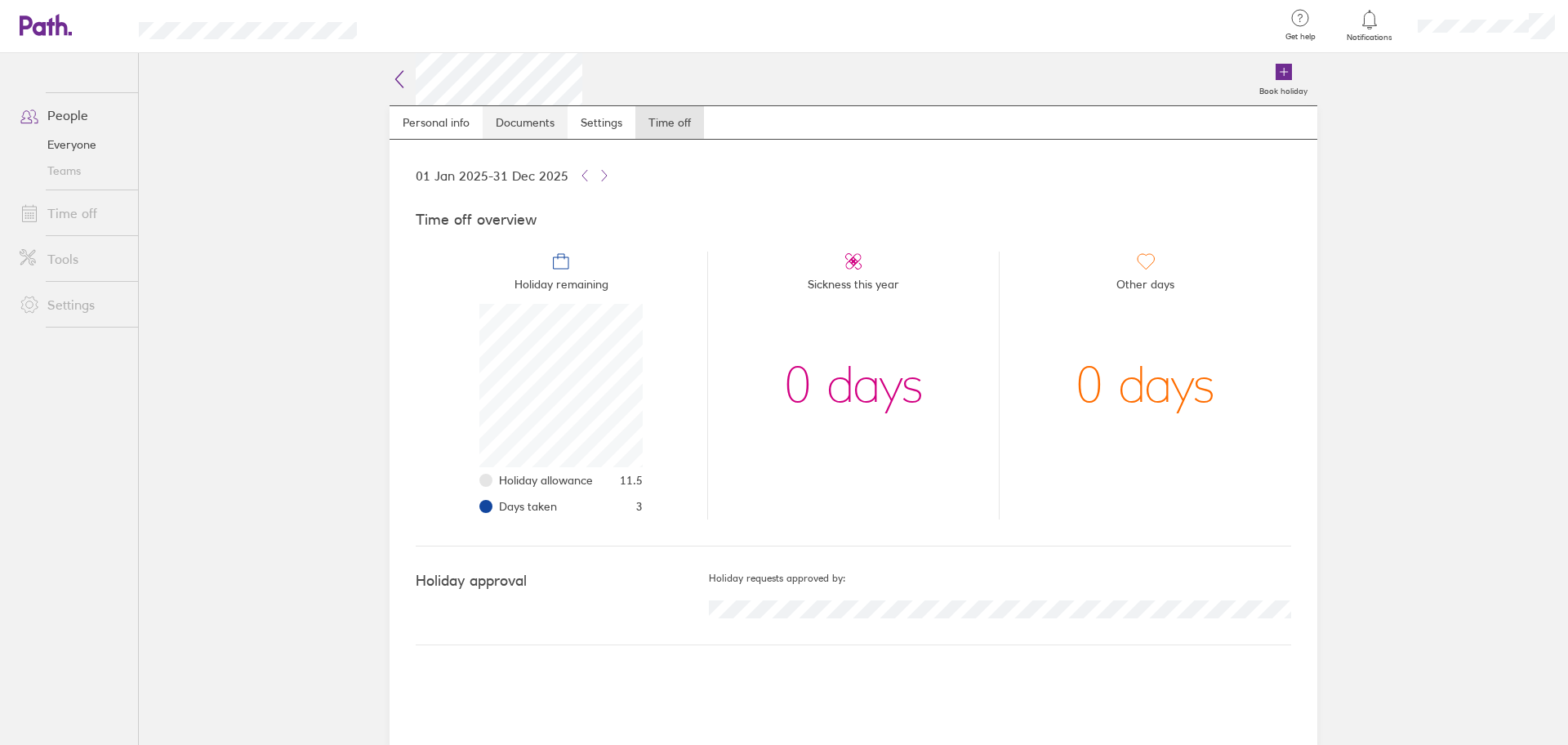 click on "Documents" at bounding box center (525, 123) 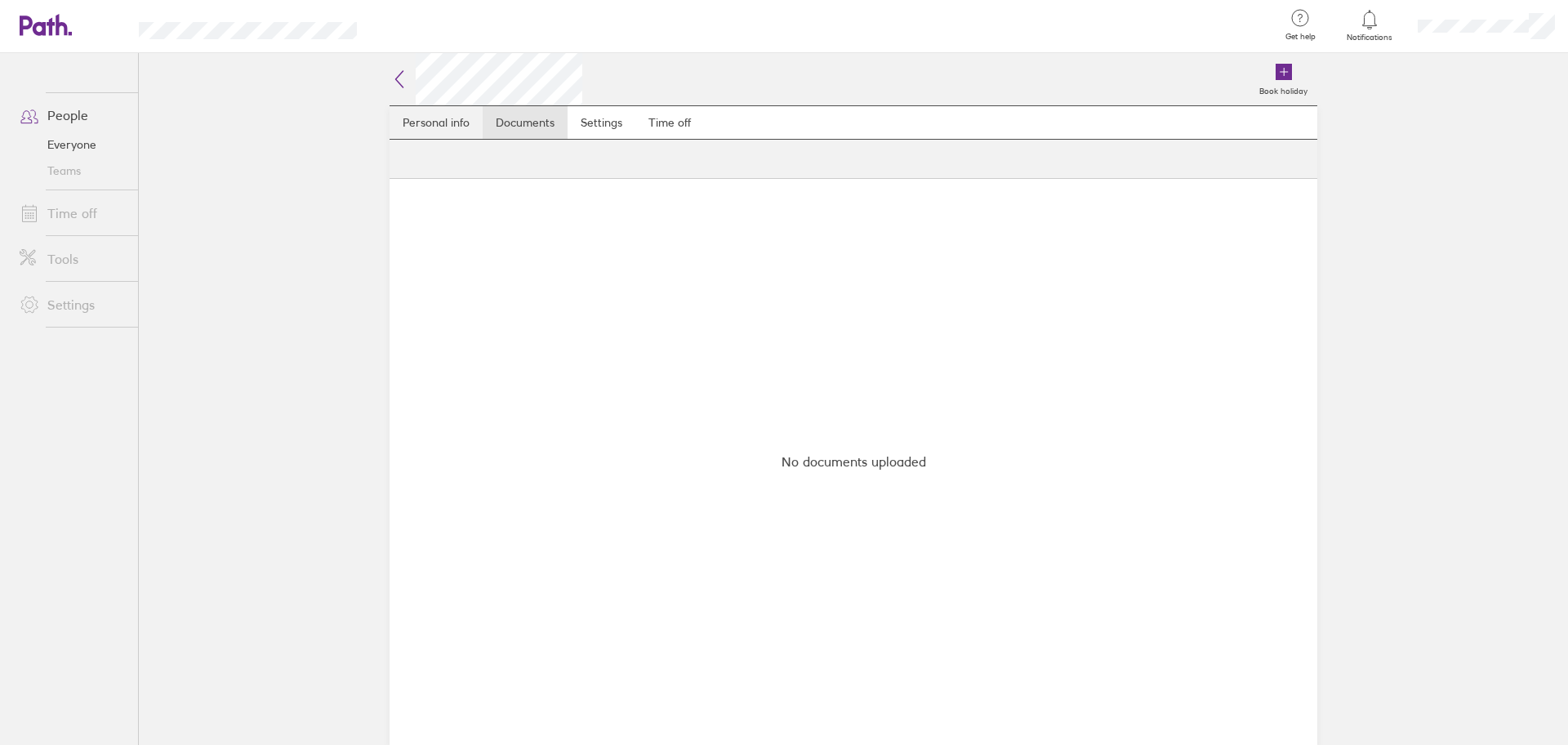 click on "Personal info" at bounding box center (436, 123) 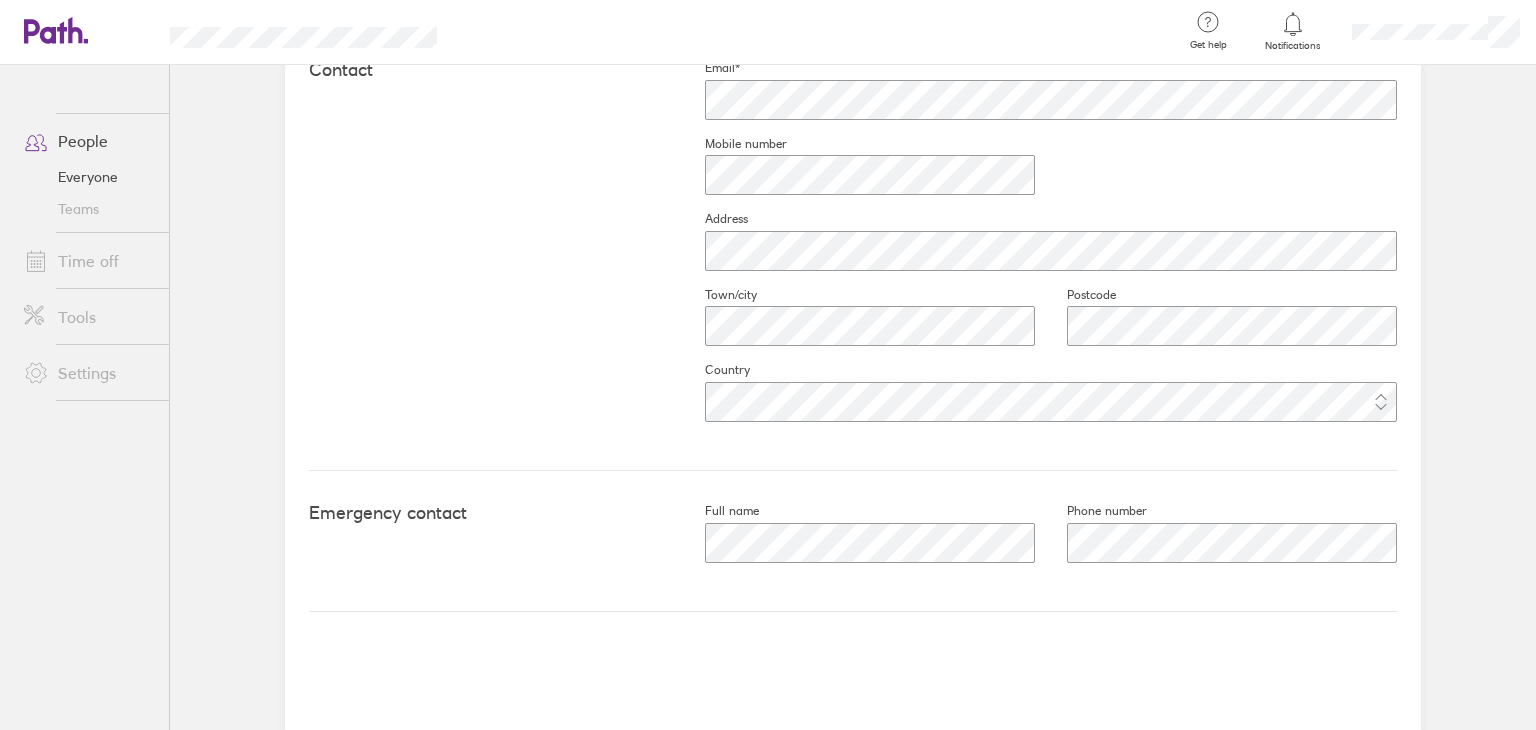 scroll, scrollTop: 0, scrollLeft: 0, axis: both 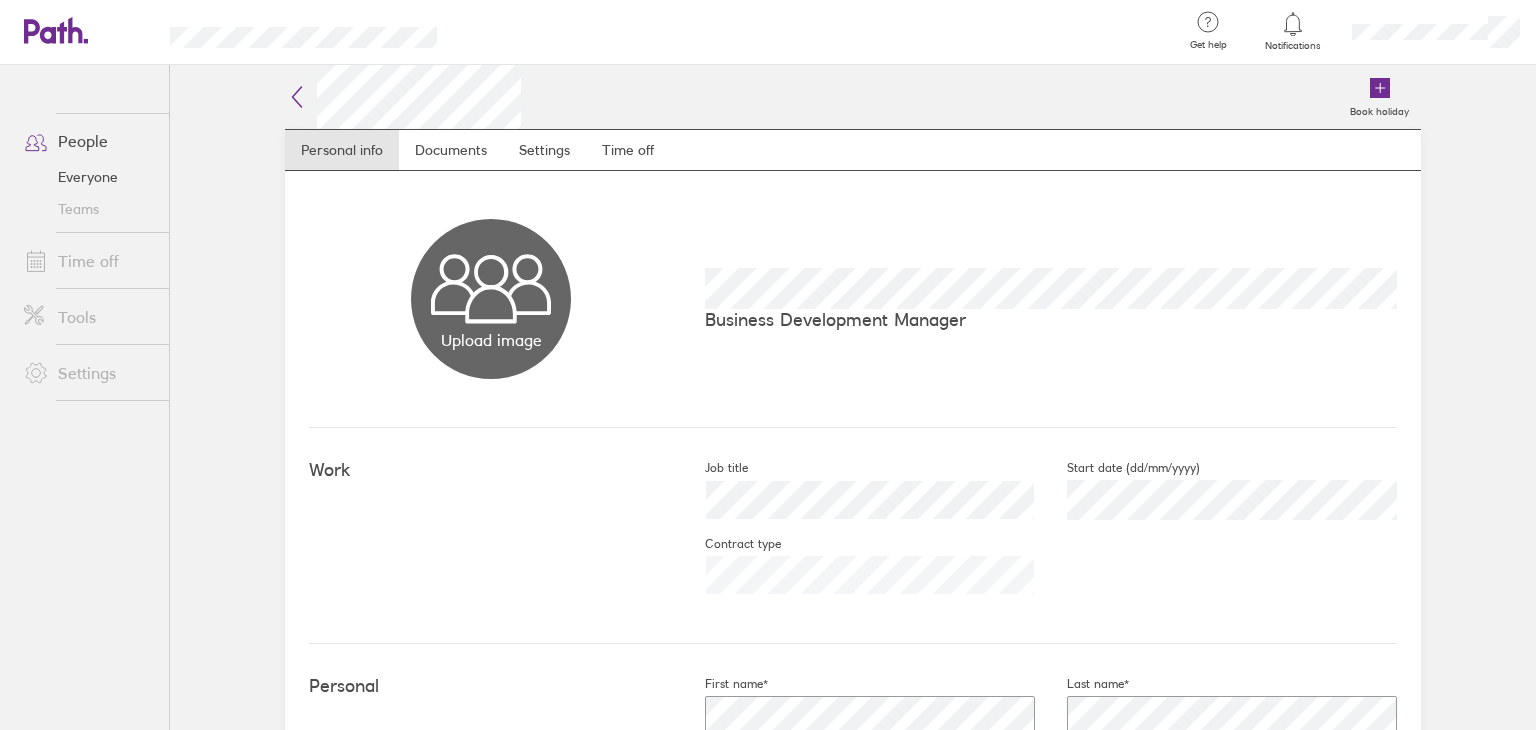 click on "Notifications" at bounding box center (1293, 46) 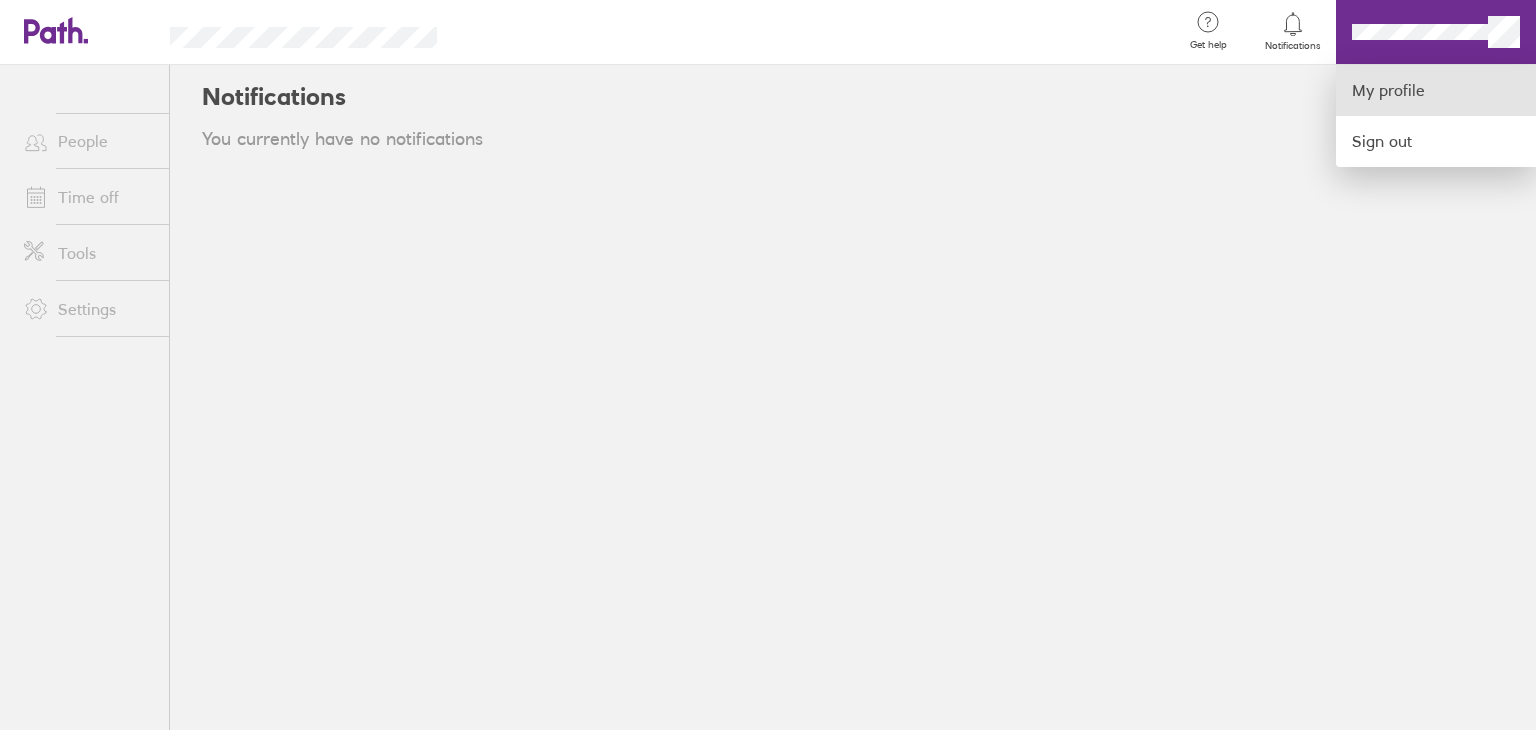 click on "My profile" at bounding box center [1436, 90] 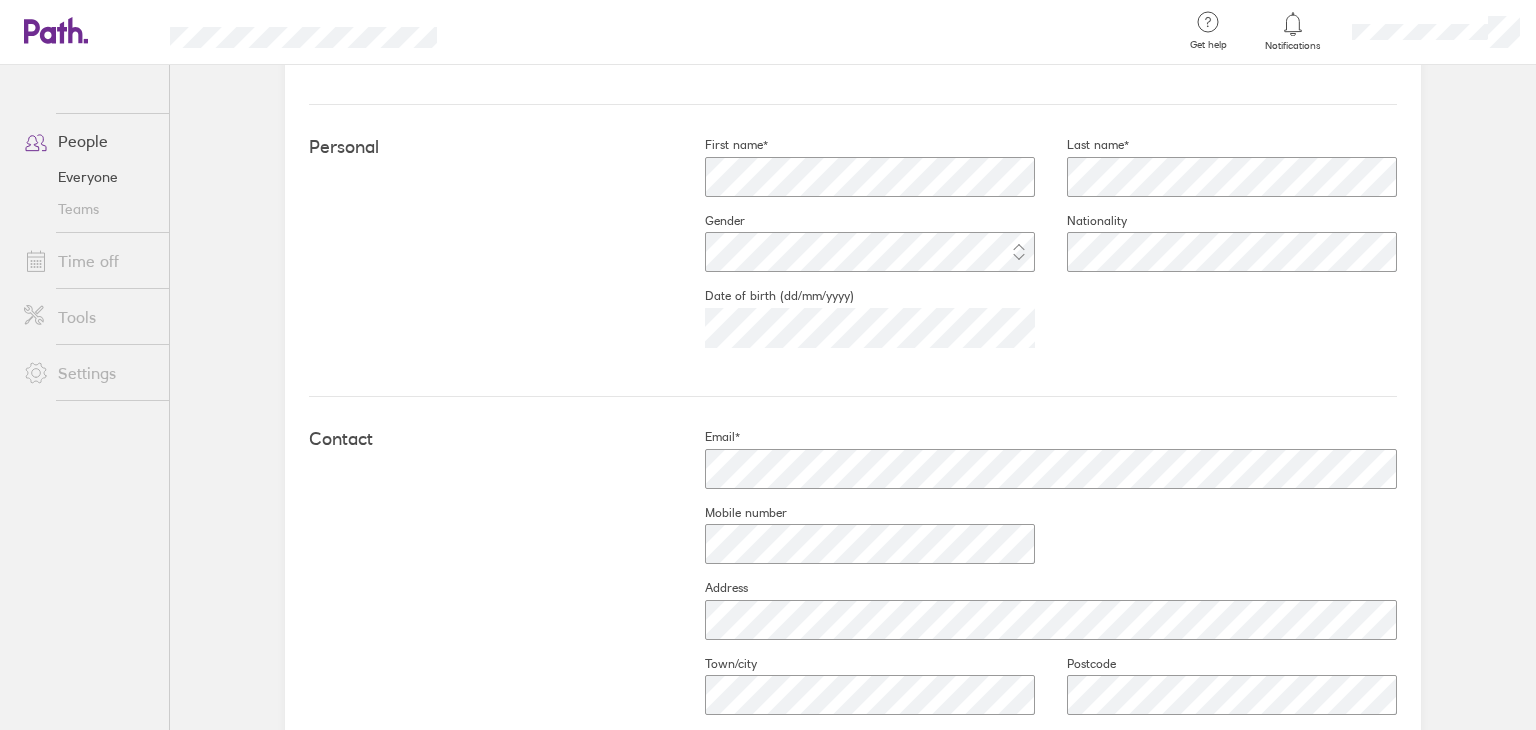 scroll, scrollTop: 0, scrollLeft: 0, axis: both 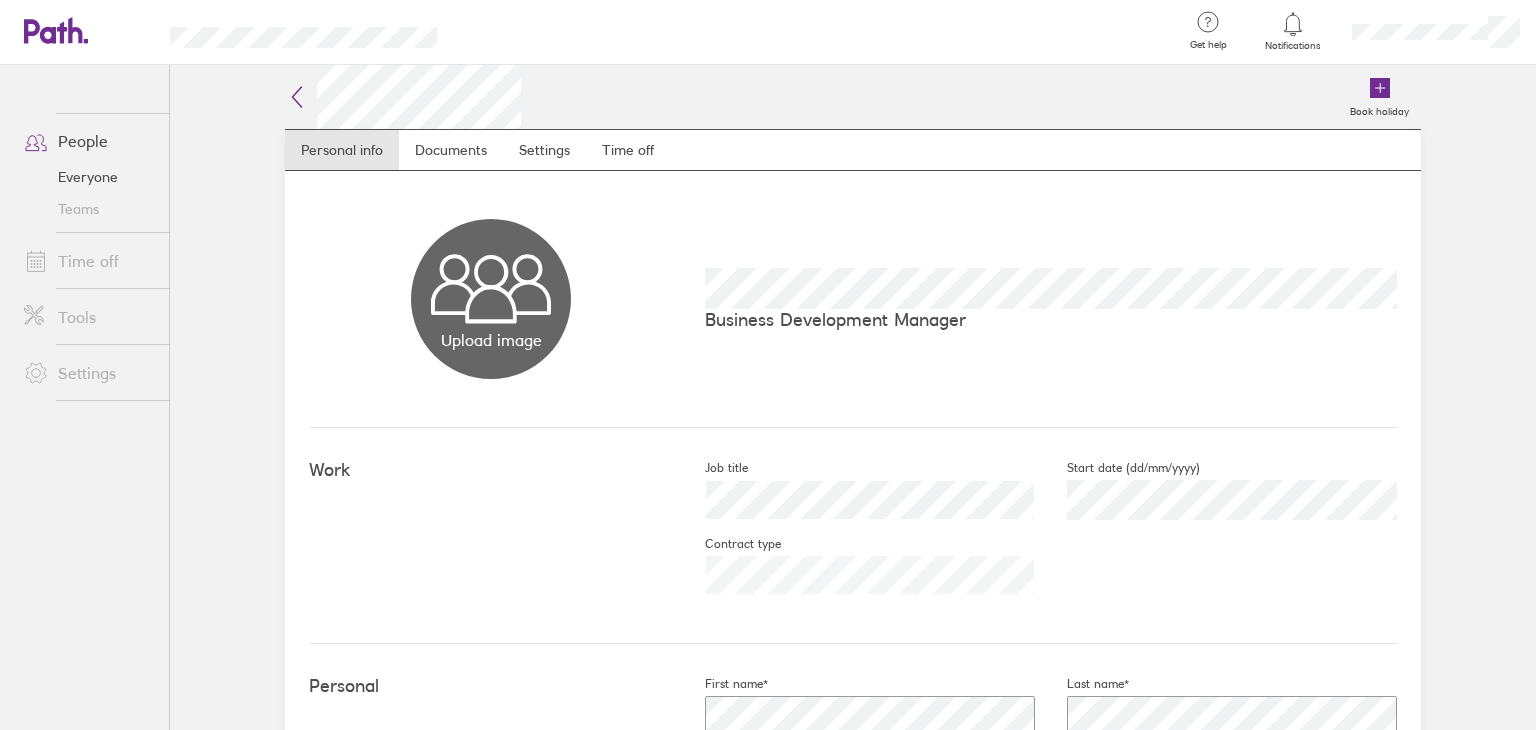 click on "Time off" at bounding box center (88, 261) 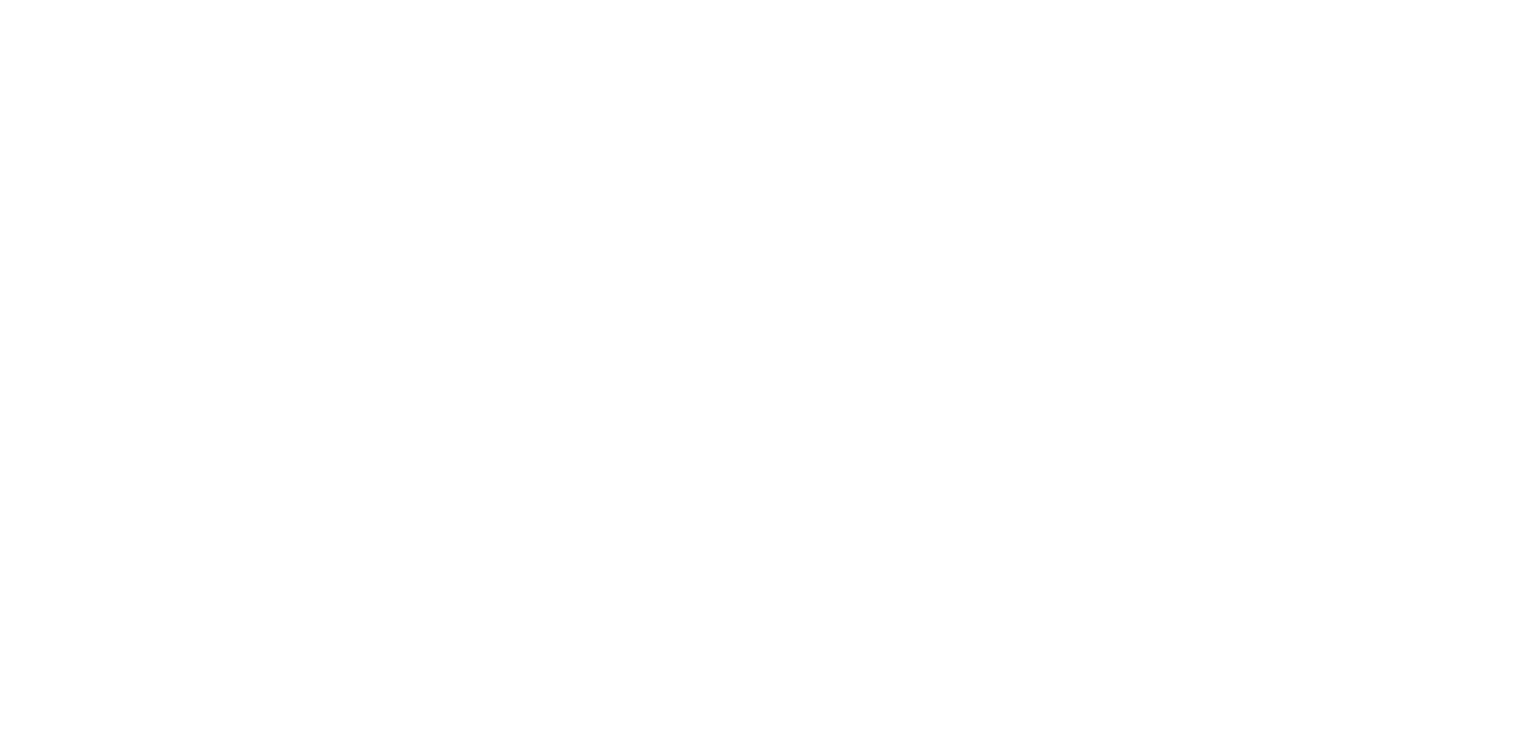 scroll, scrollTop: 0, scrollLeft: 0, axis: both 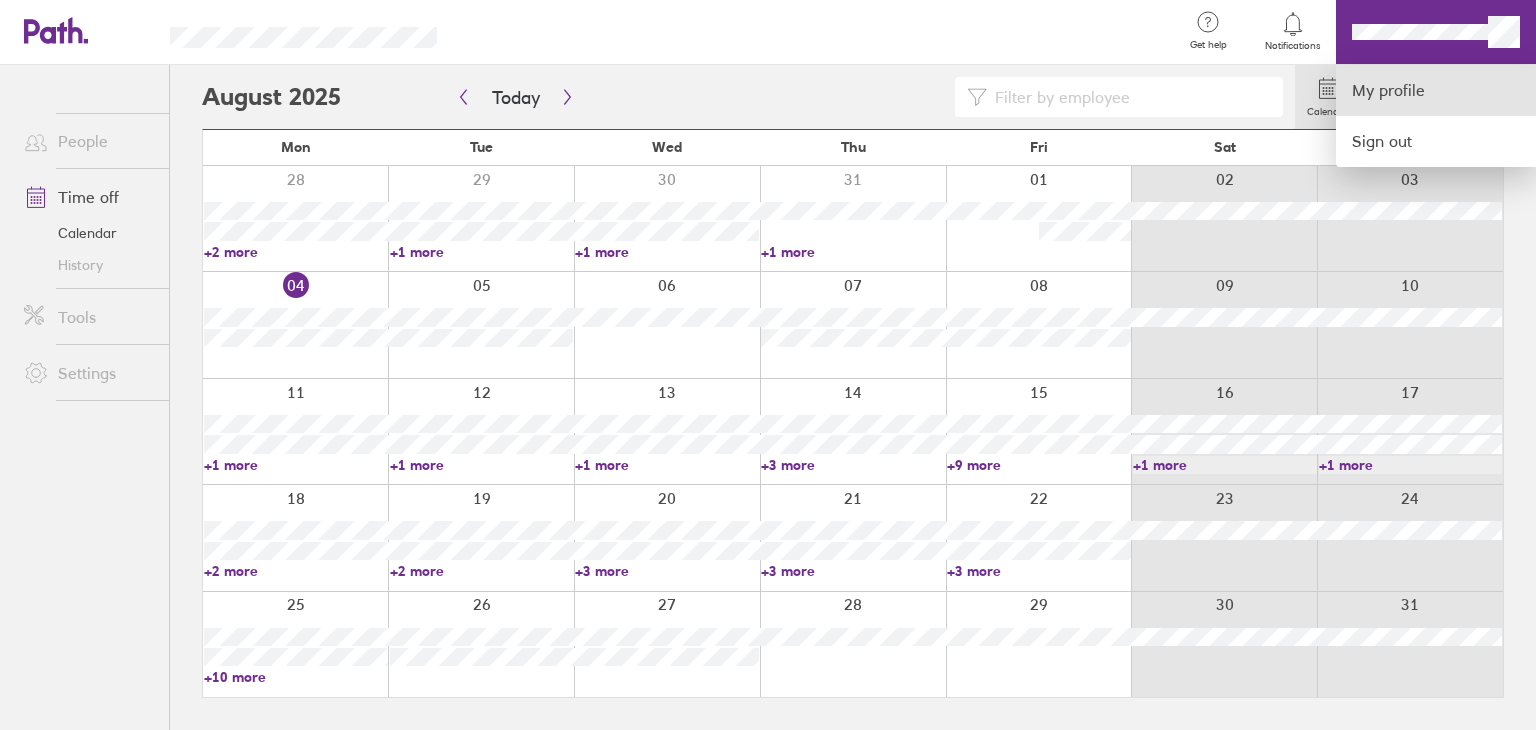 click on "My profile" at bounding box center [1436, 90] 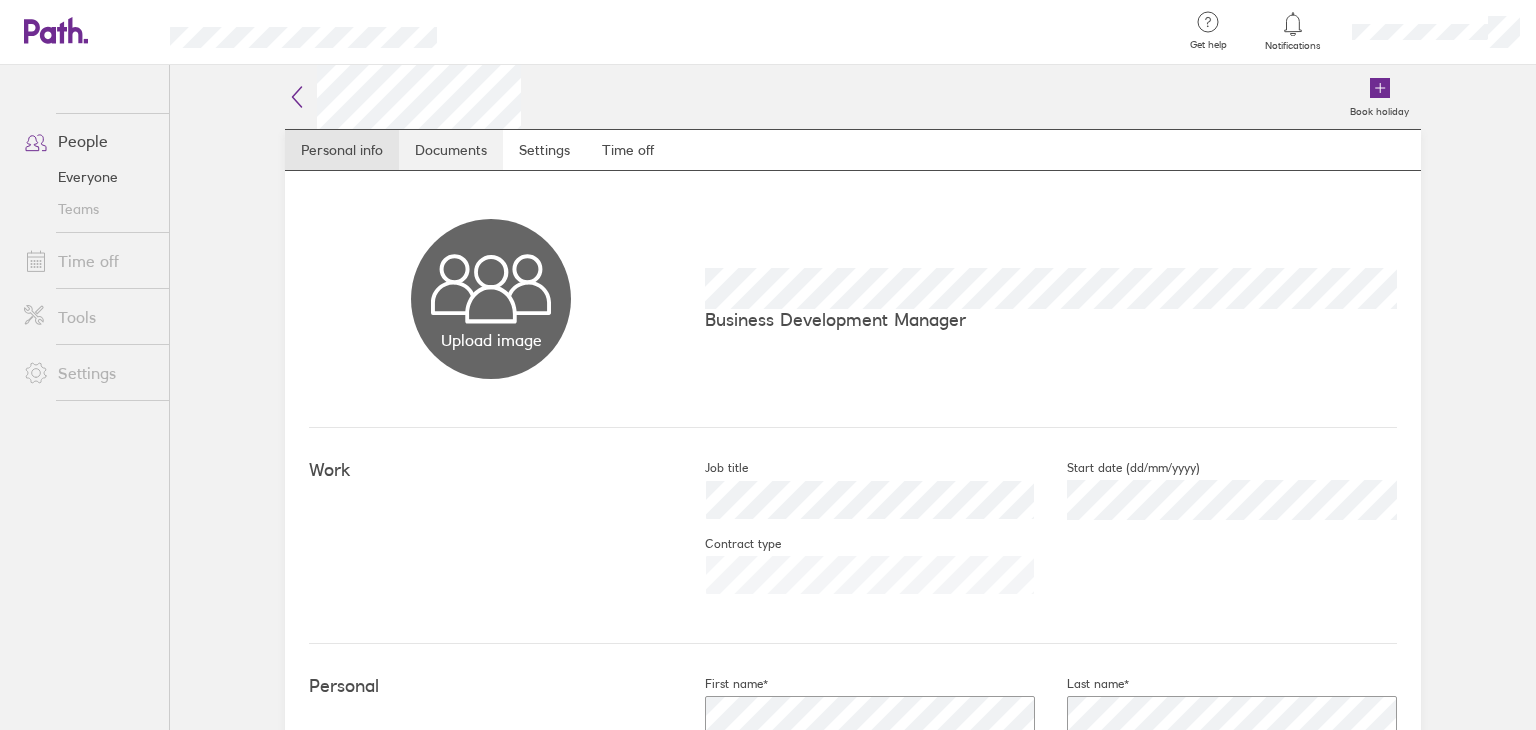 click on "Documents" at bounding box center [451, 150] 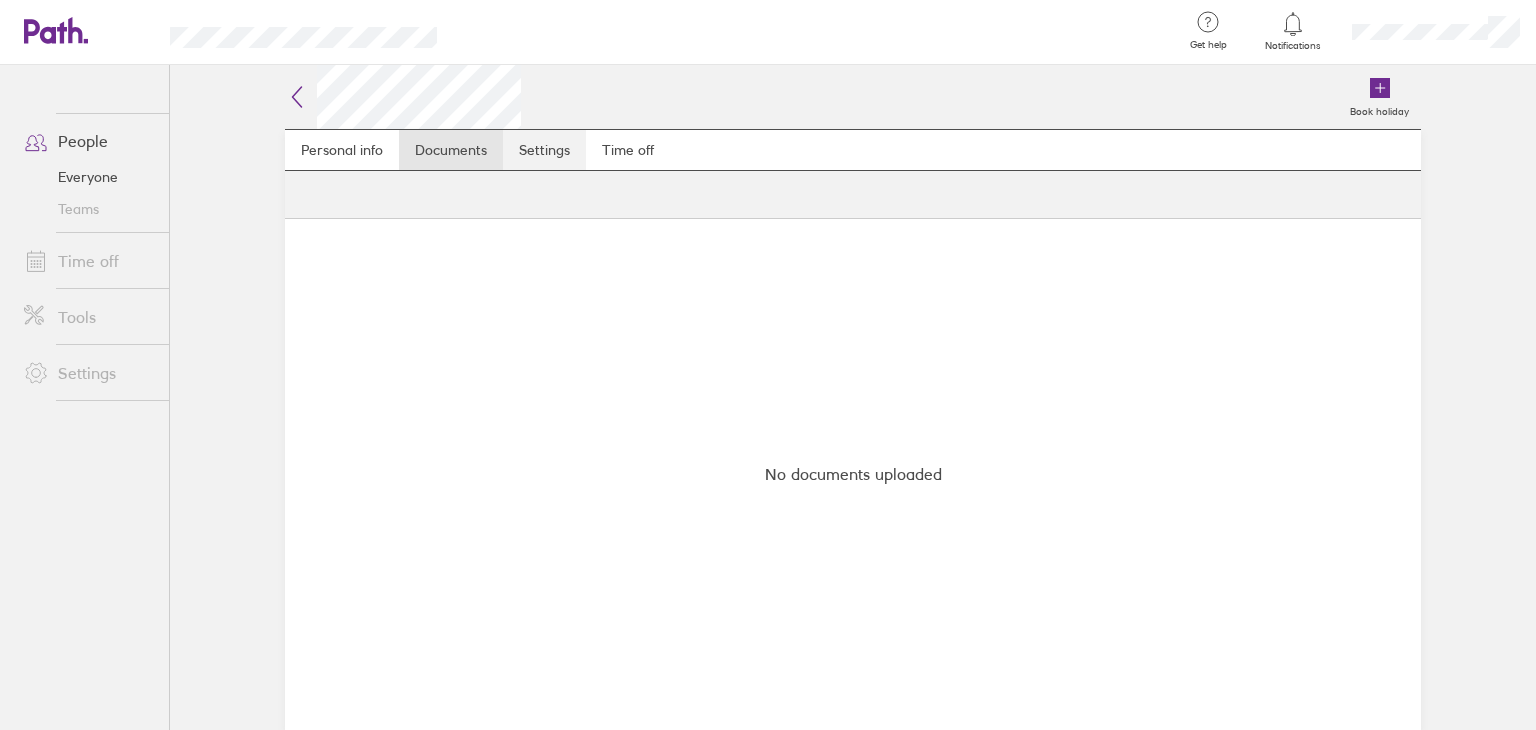 click on "Settings" at bounding box center [544, 150] 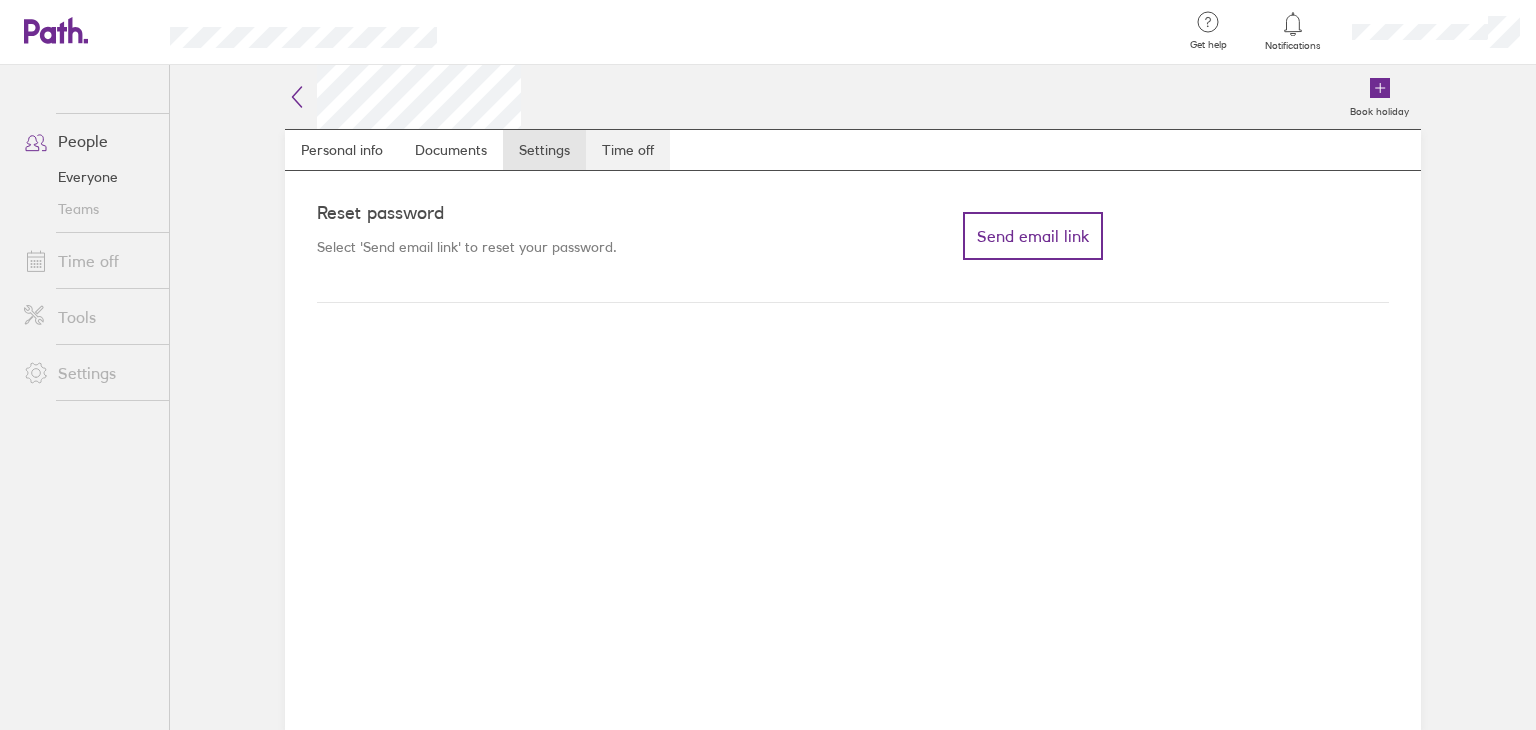 click on "Time off" at bounding box center [628, 150] 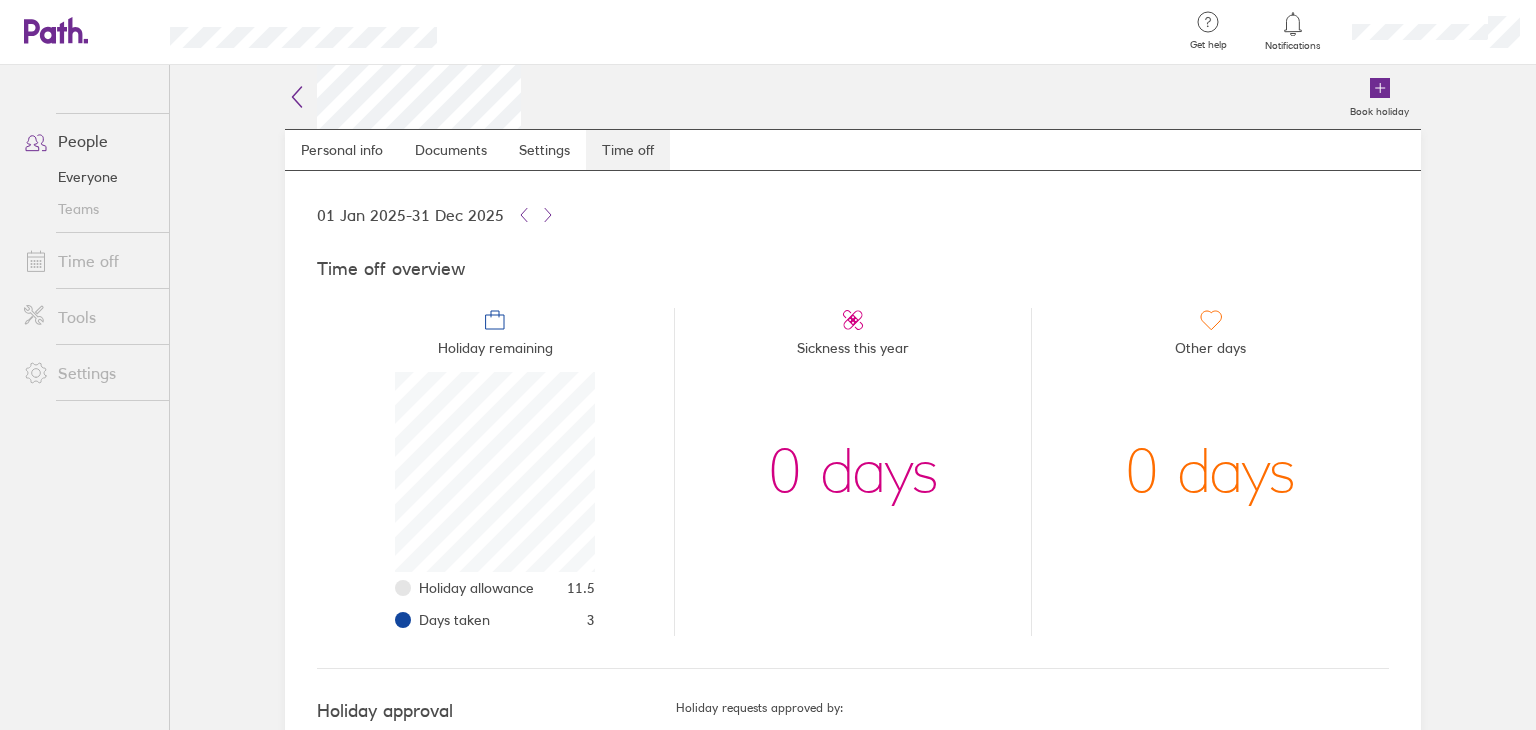 scroll, scrollTop: 999800, scrollLeft: 999800, axis: both 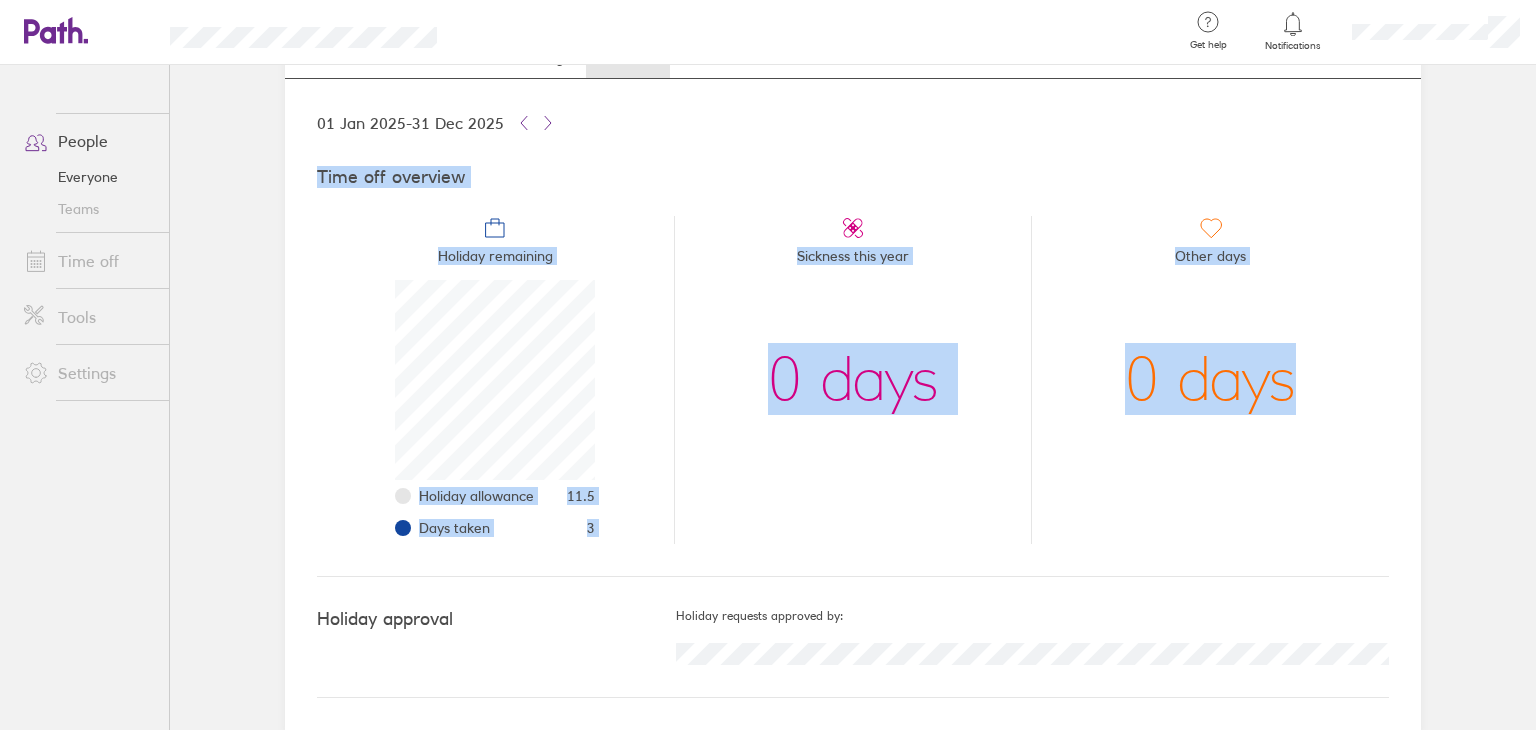 drag, startPoint x: 1535, startPoint y: 177, endPoint x: 1505, endPoint y: 284, distance: 111.12605 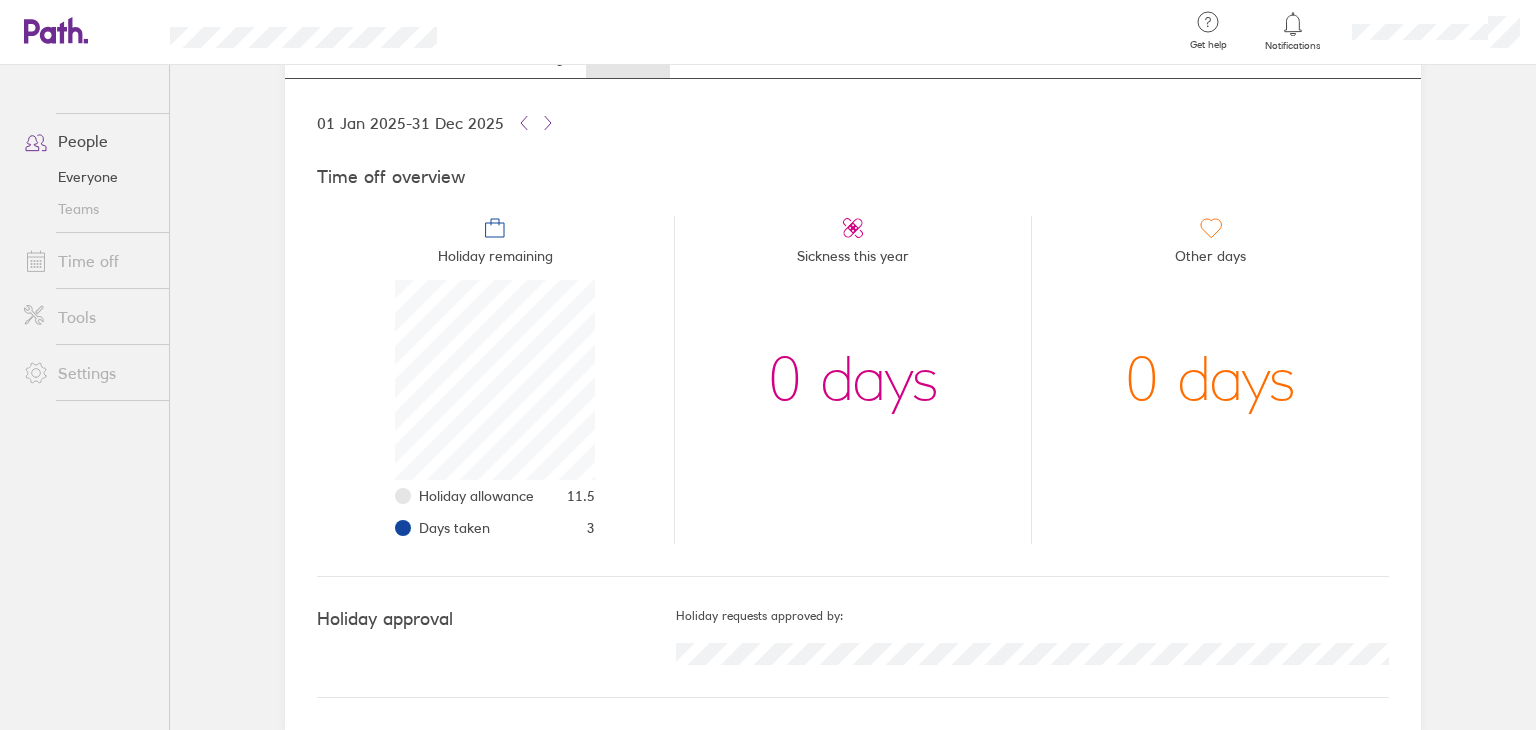 click on "Time off" at bounding box center [88, 261] 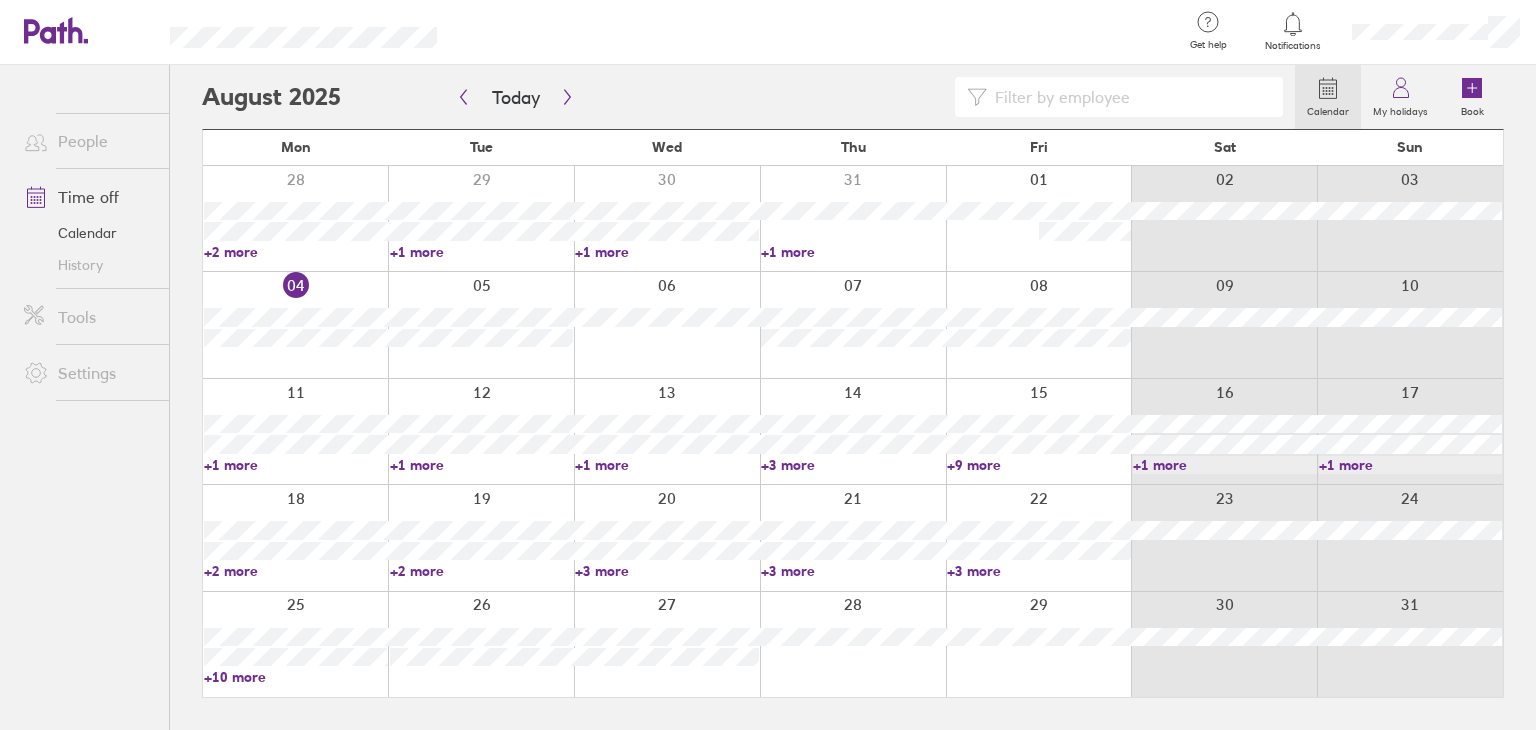 click at bounding box center [667, 537] 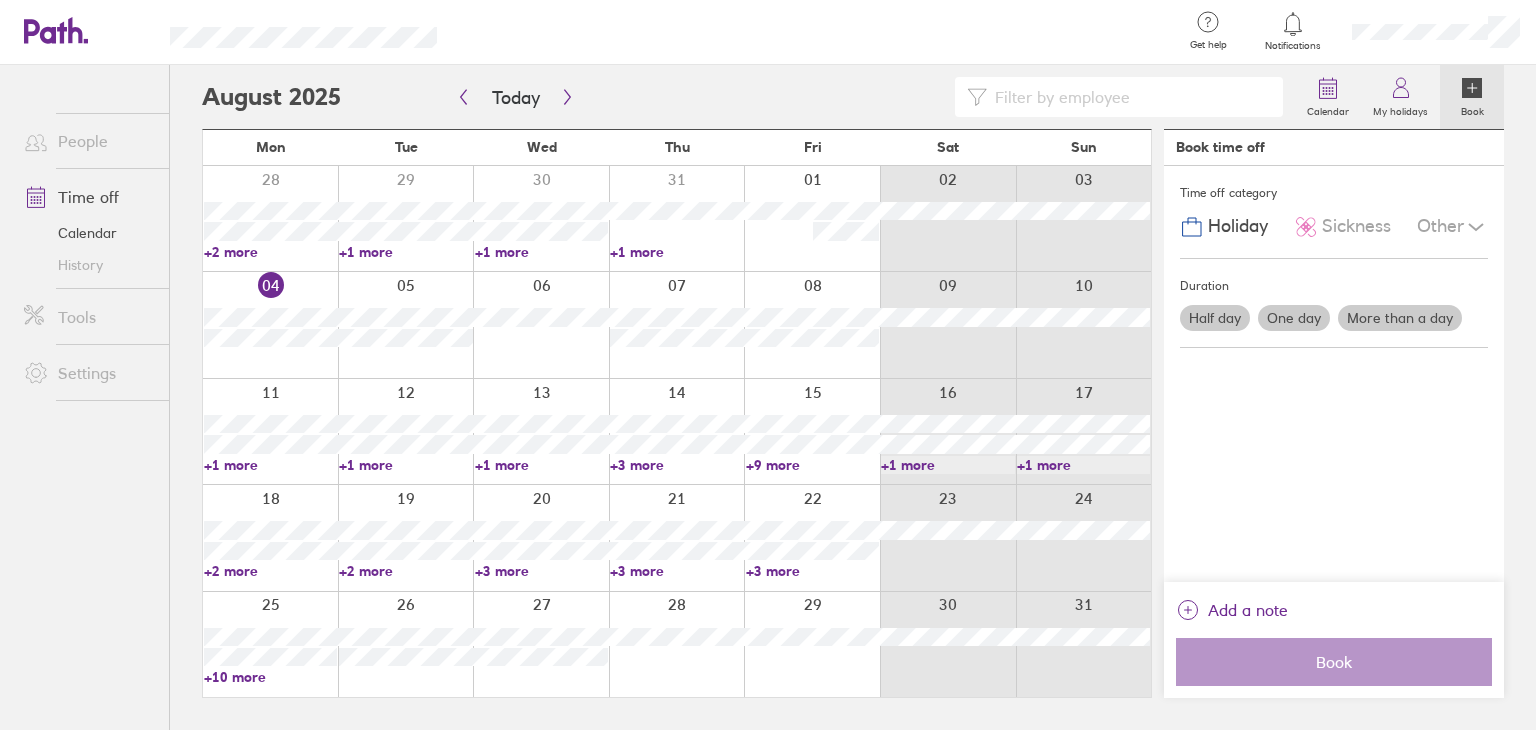 click at bounding box center (541, 537) 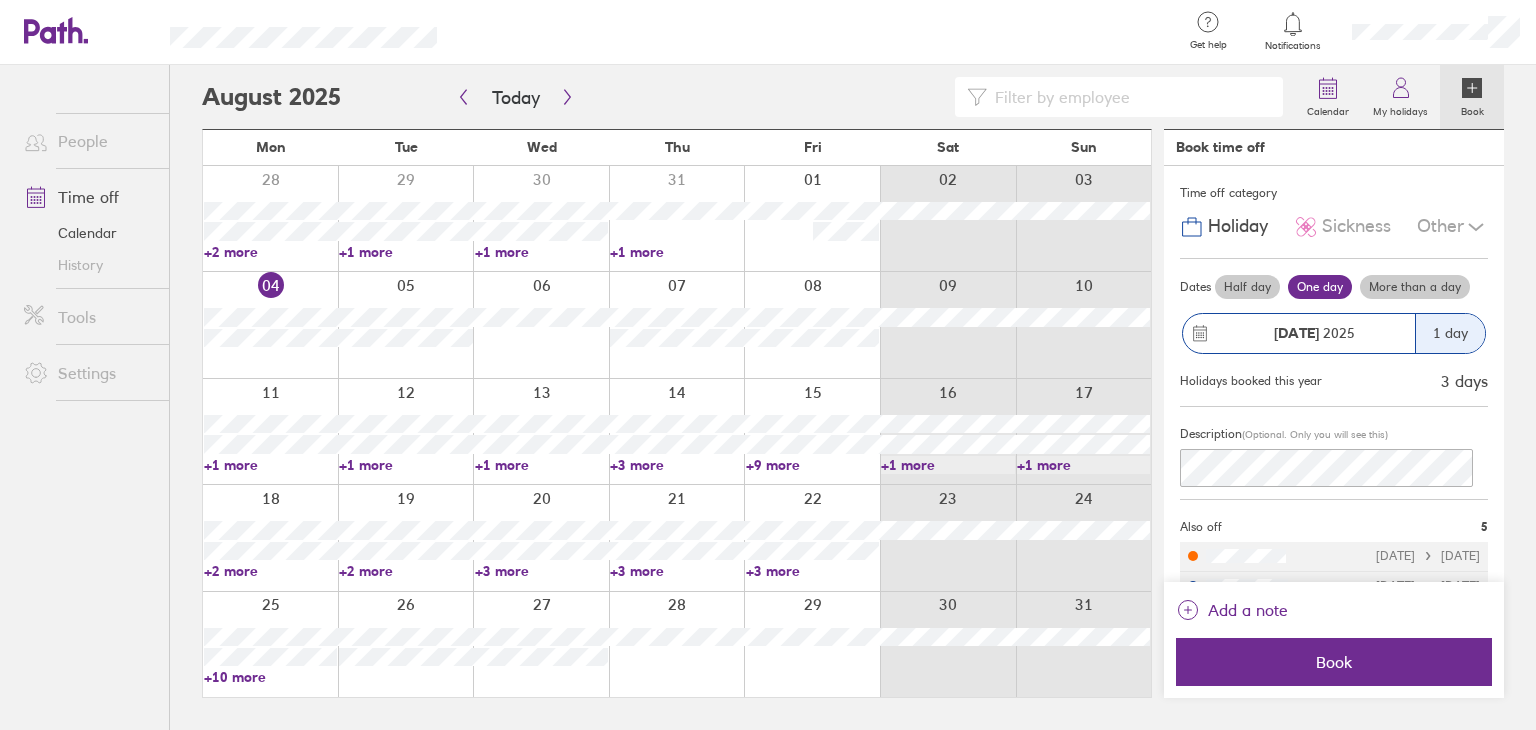 click on "+3 more" at bounding box center [541, 571] 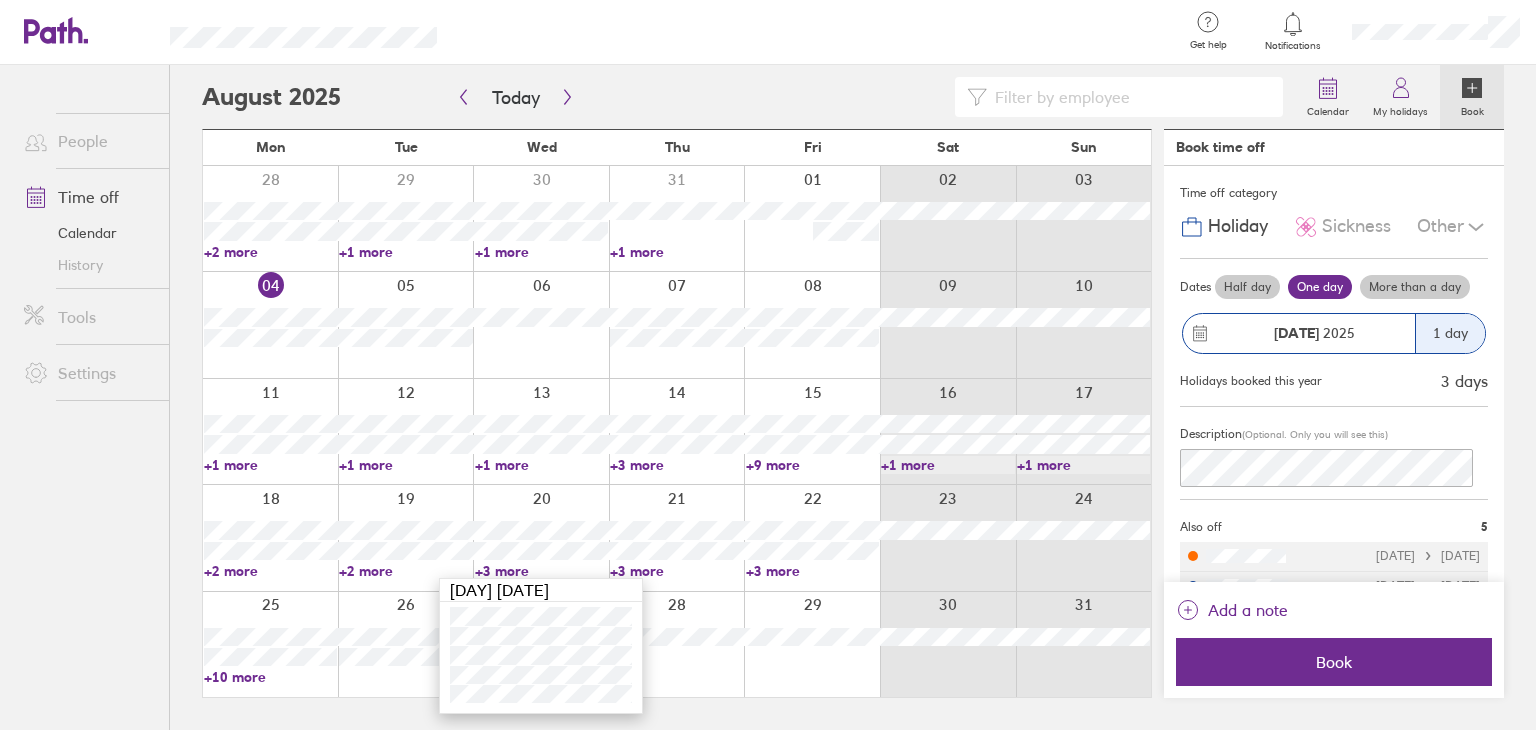 click on "More than a day" at bounding box center [1415, 287] 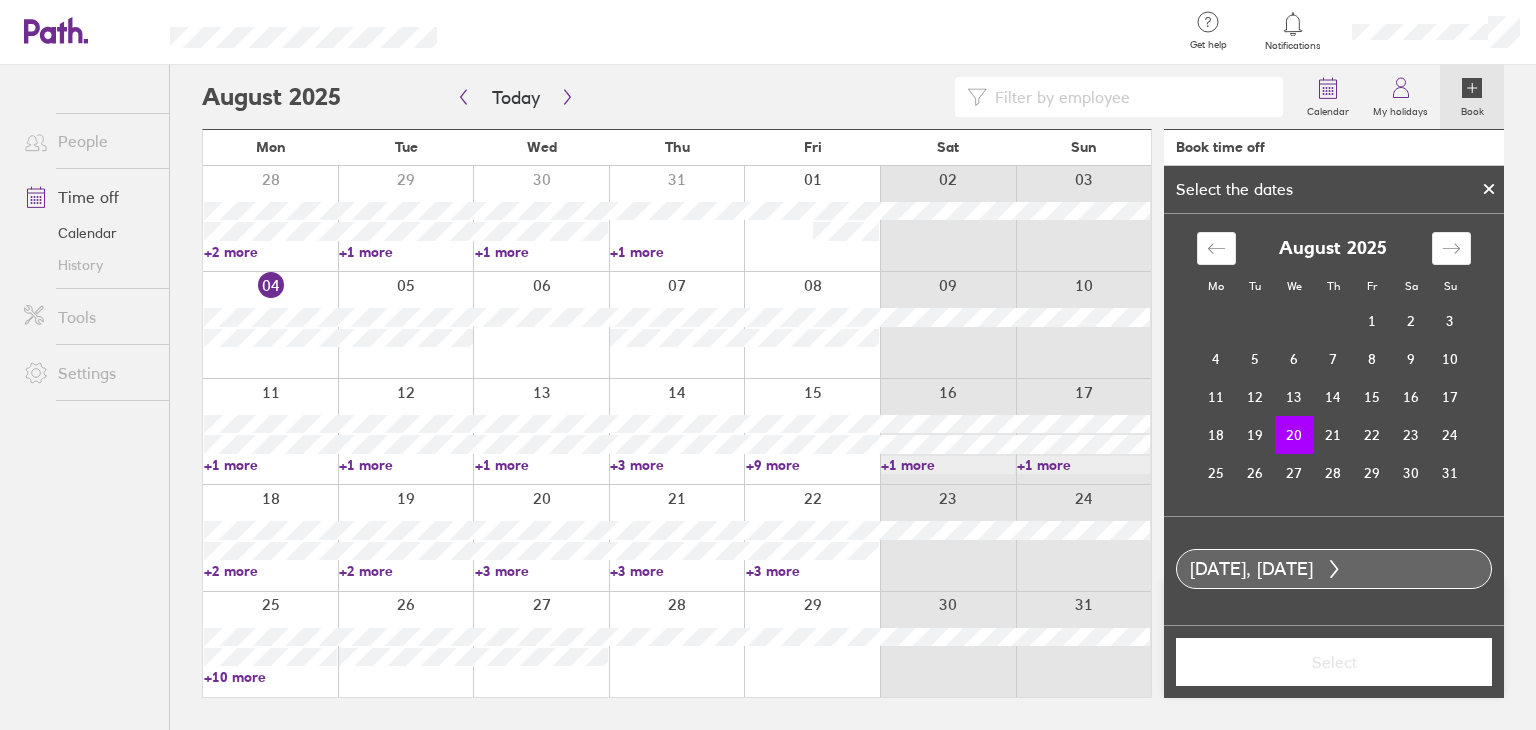 drag, startPoint x: 1491, startPoint y: 191, endPoint x: 1416, endPoint y: 180, distance: 75.802376 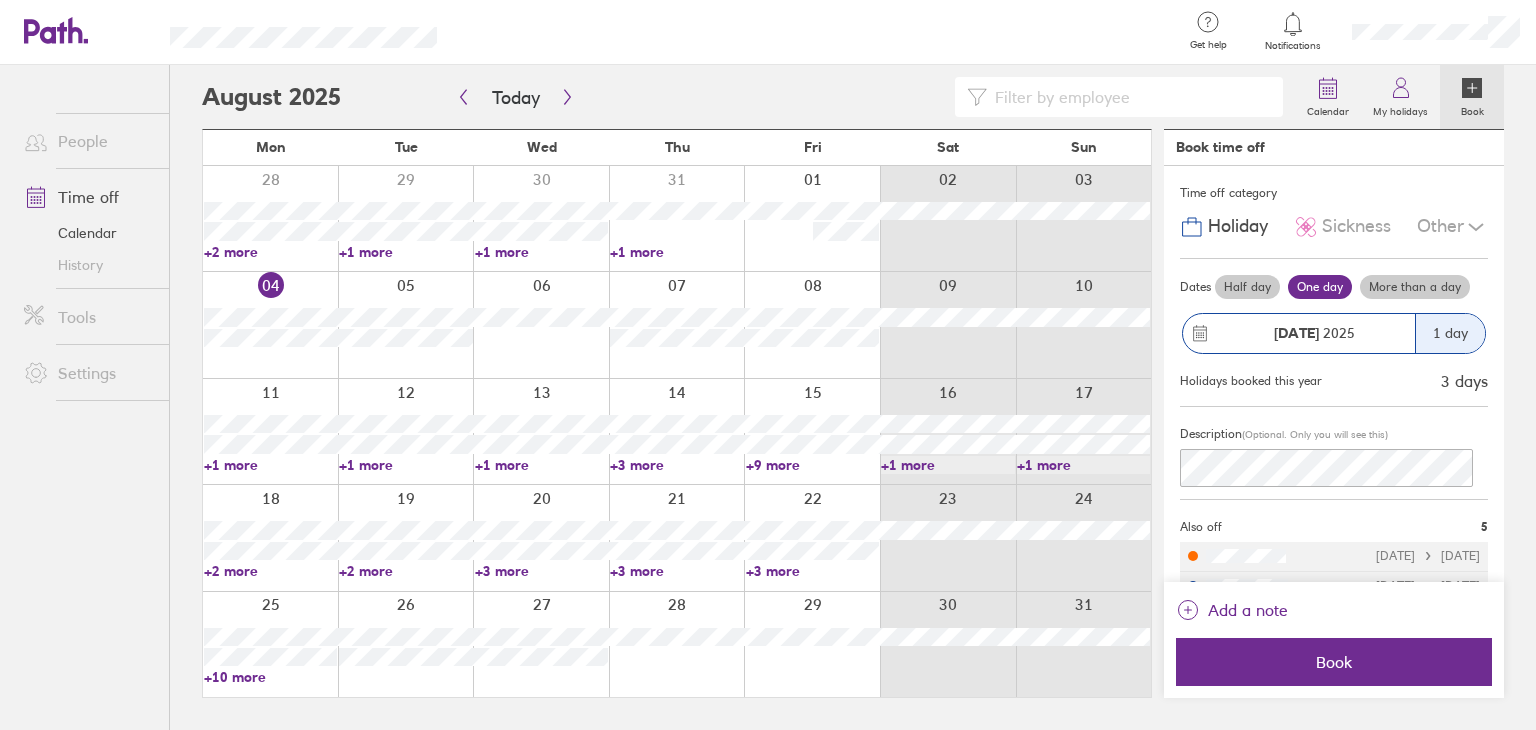 click on "Sickness" at bounding box center (1356, 226) 